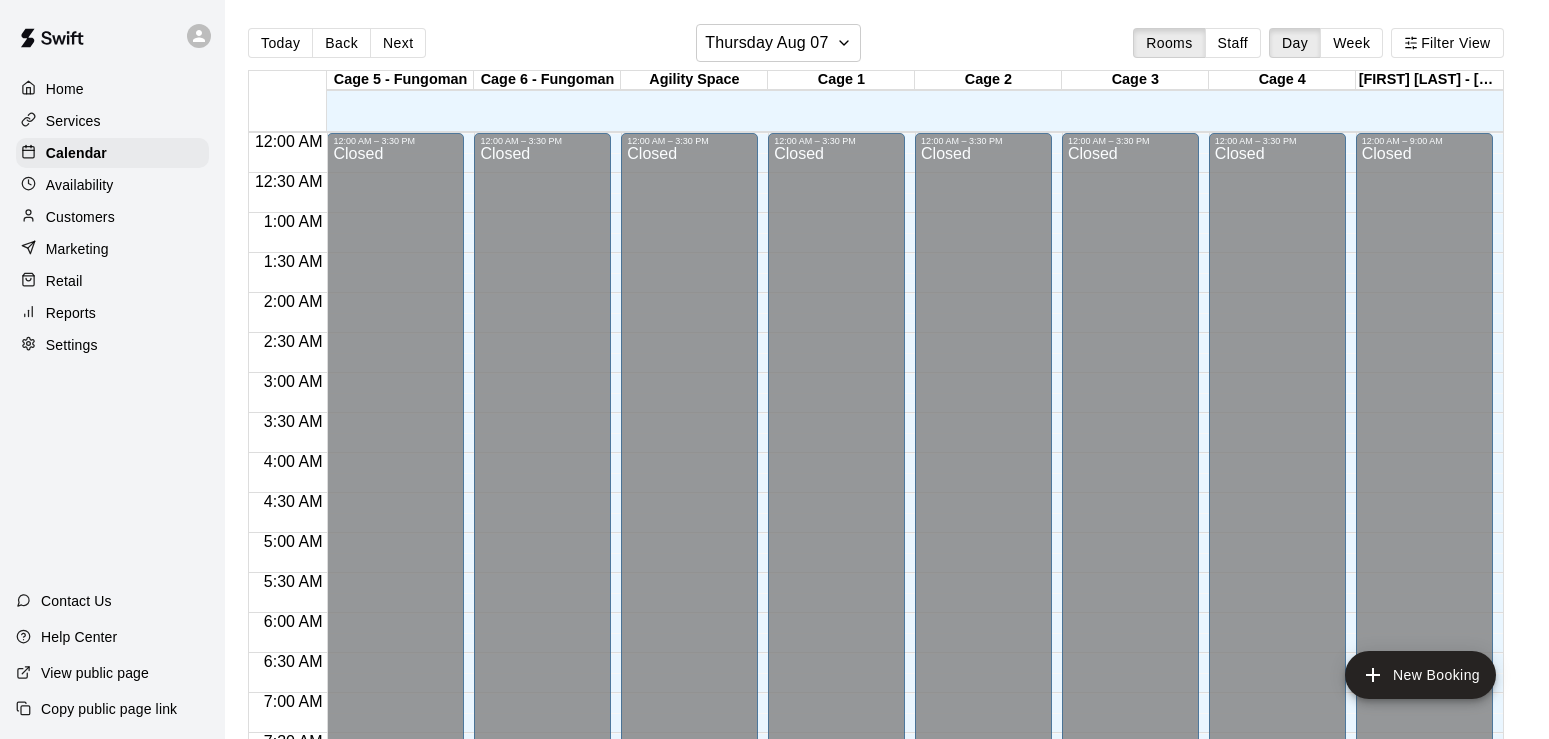 scroll, scrollTop: 0, scrollLeft: 0, axis: both 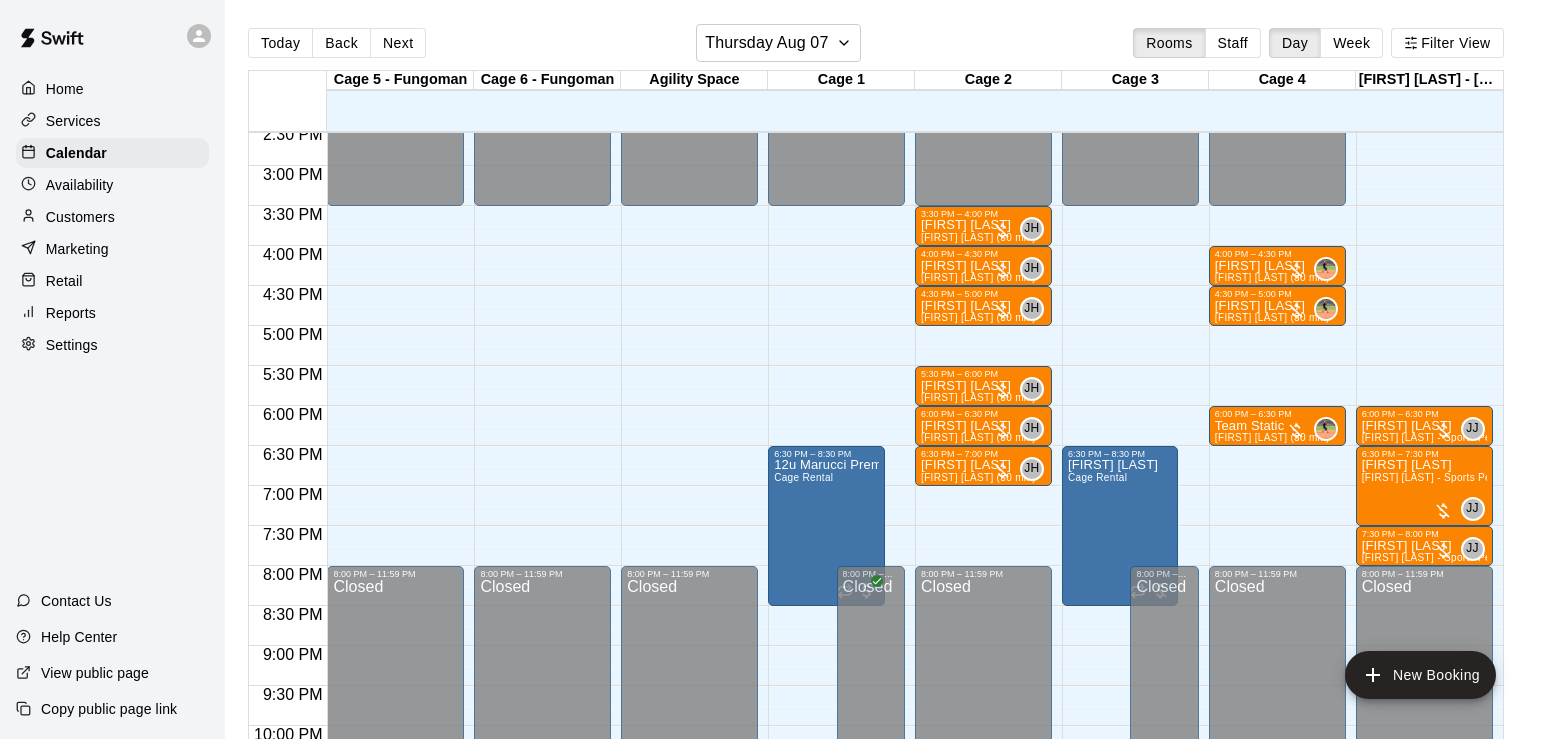 click on "Customers" at bounding box center [80, 217] 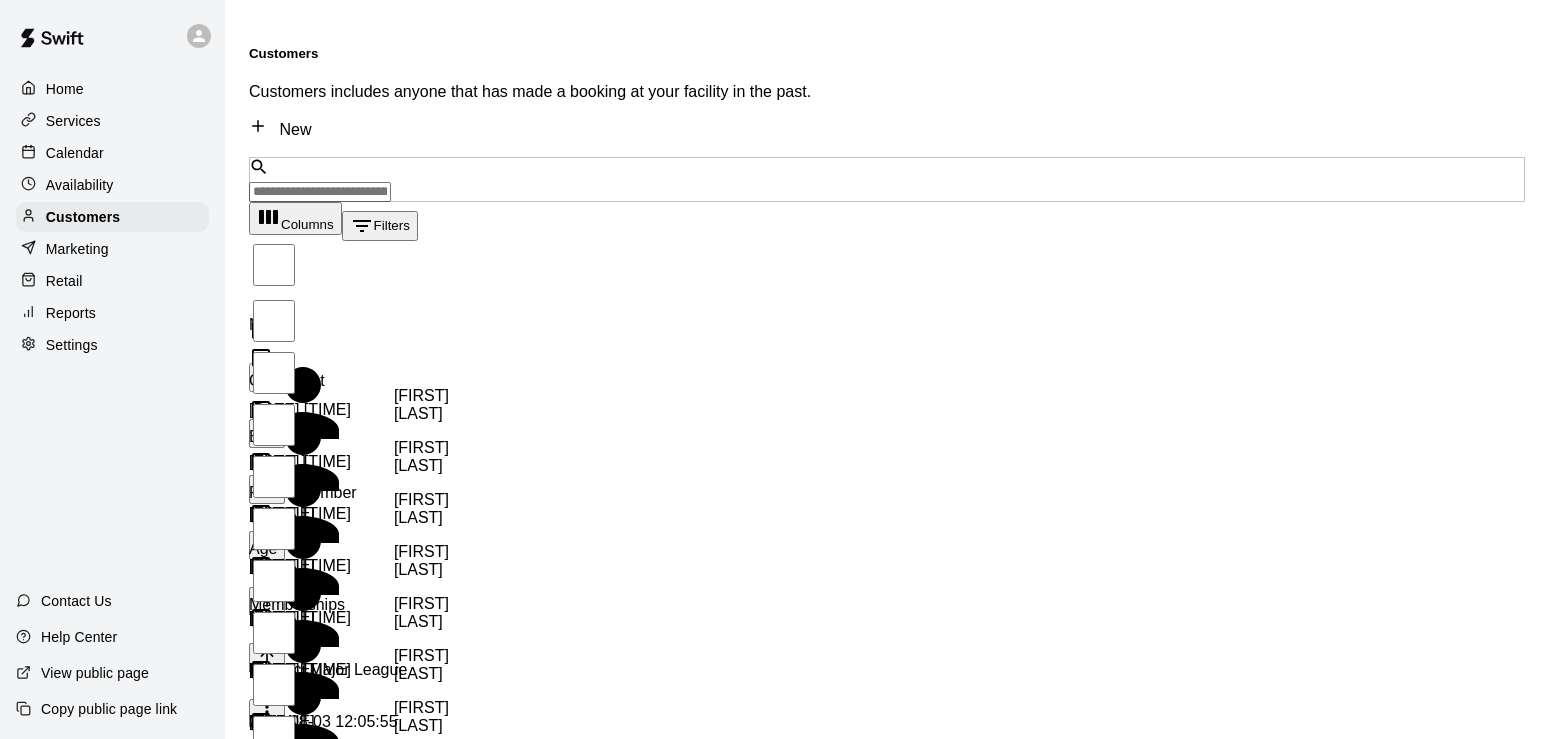 click at bounding box center [320, 192] 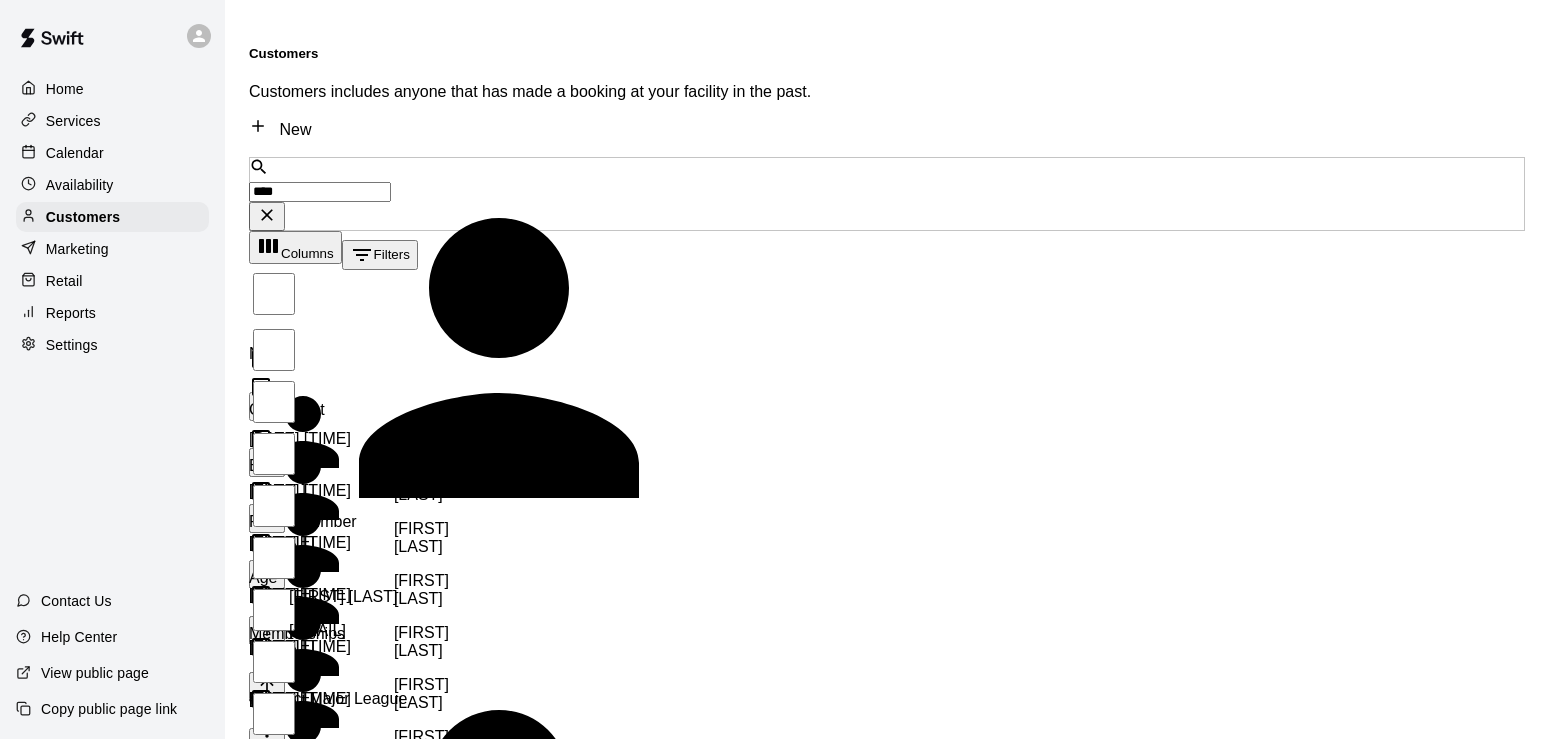 type on "****" 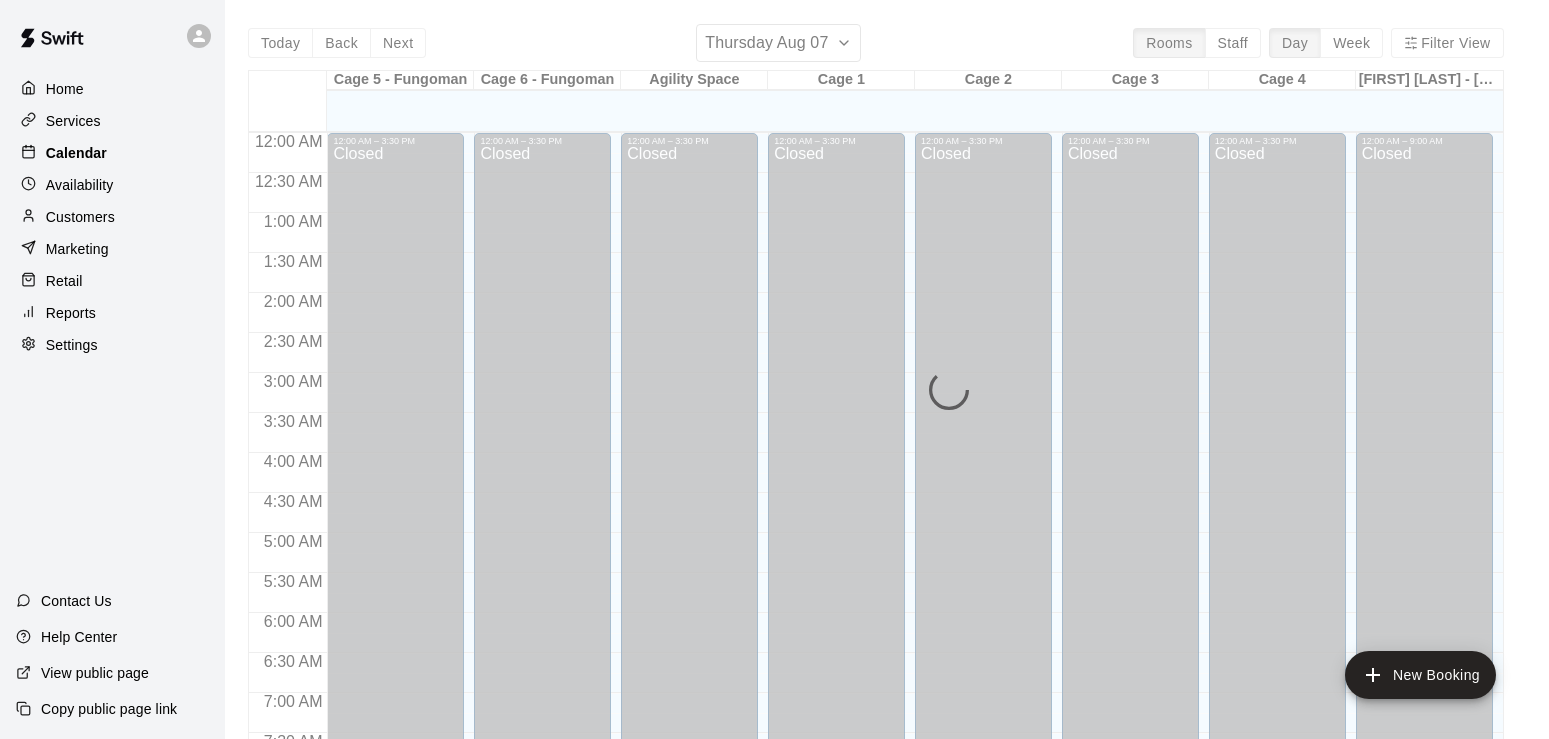 scroll, scrollTop: 912, scrollLeft: 0, axis: vertical 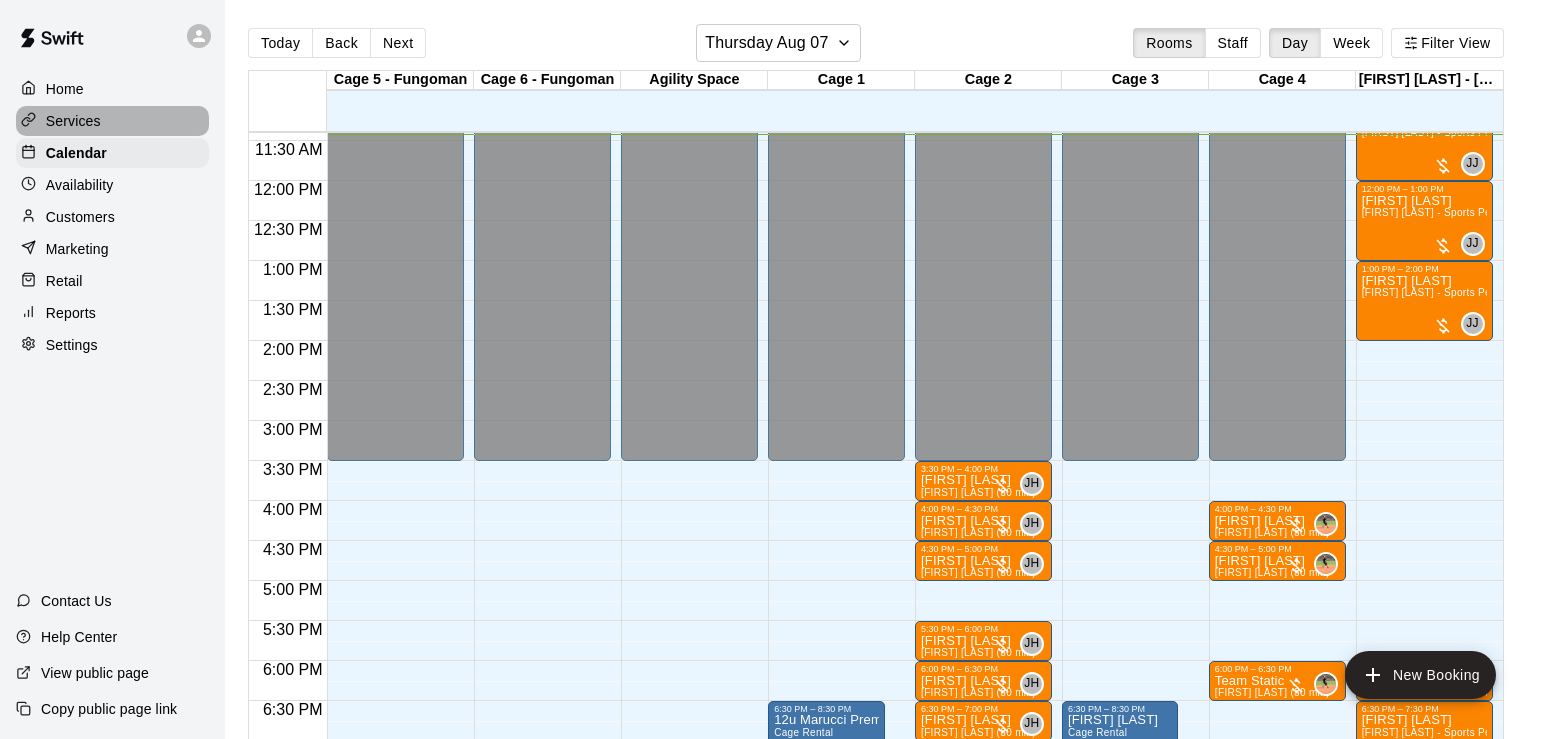 click on "Services" at bounding box center [73, 121] 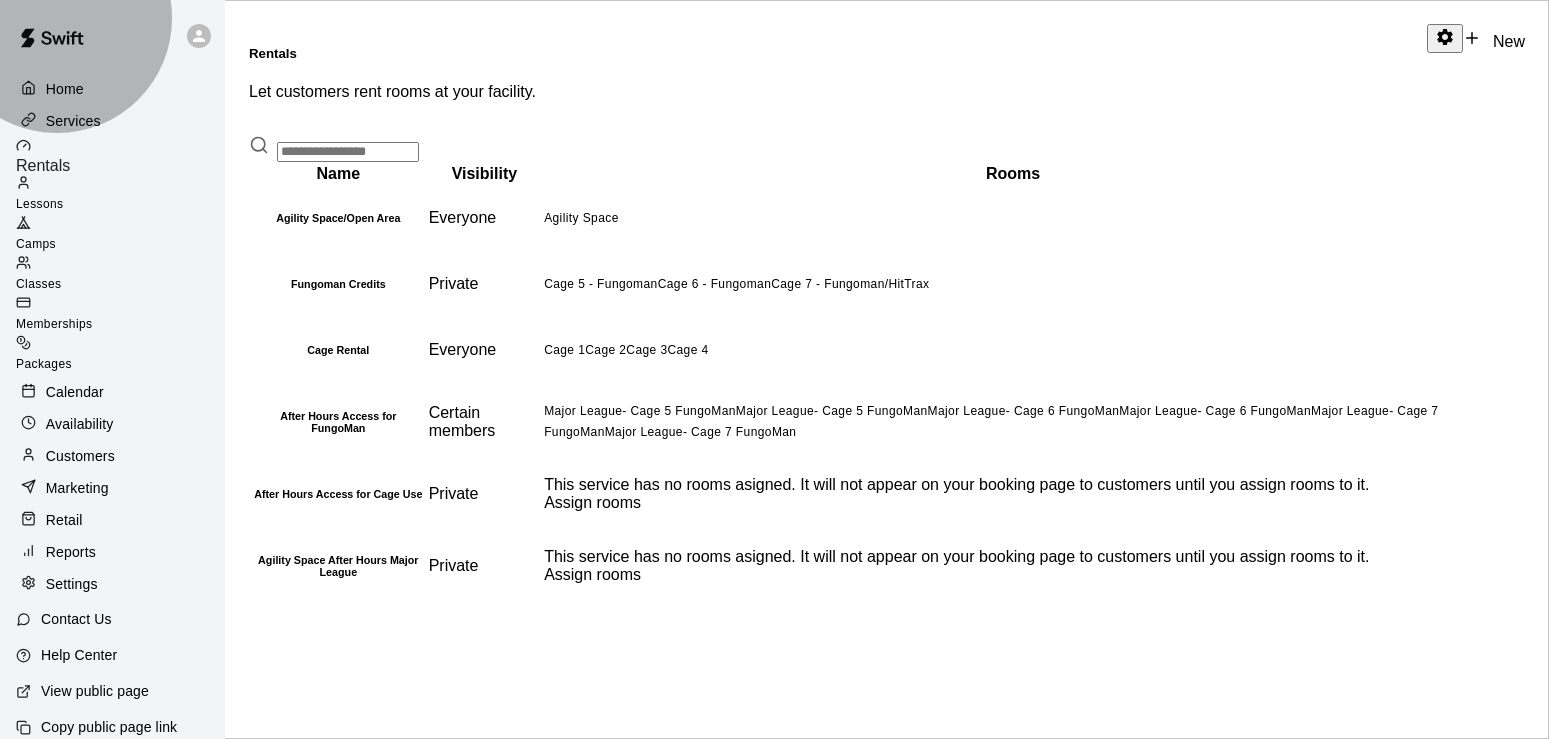 click on "Memberships" at bounding box center (54, 324) 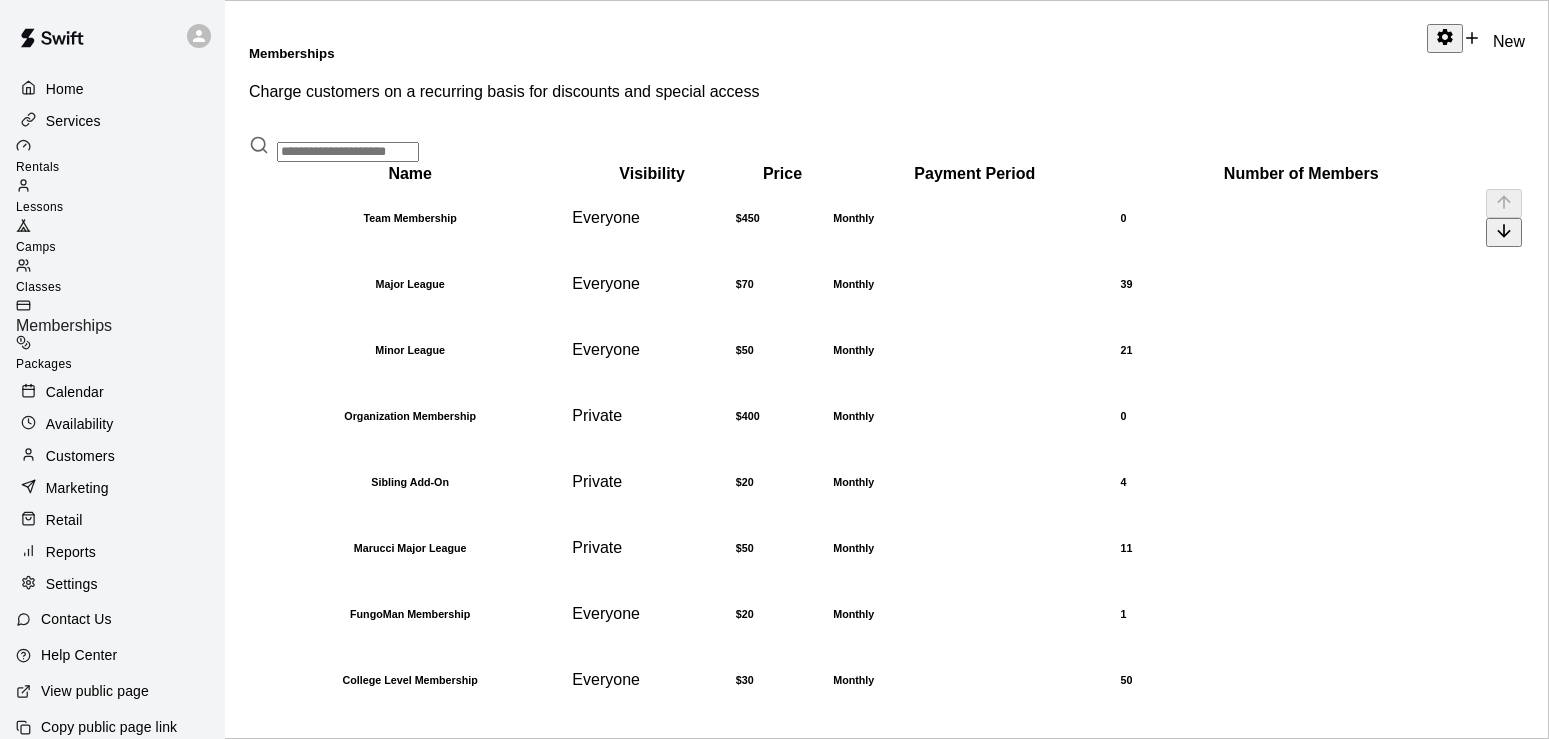 click on "Team Membership" at bounding box center (410, 218) 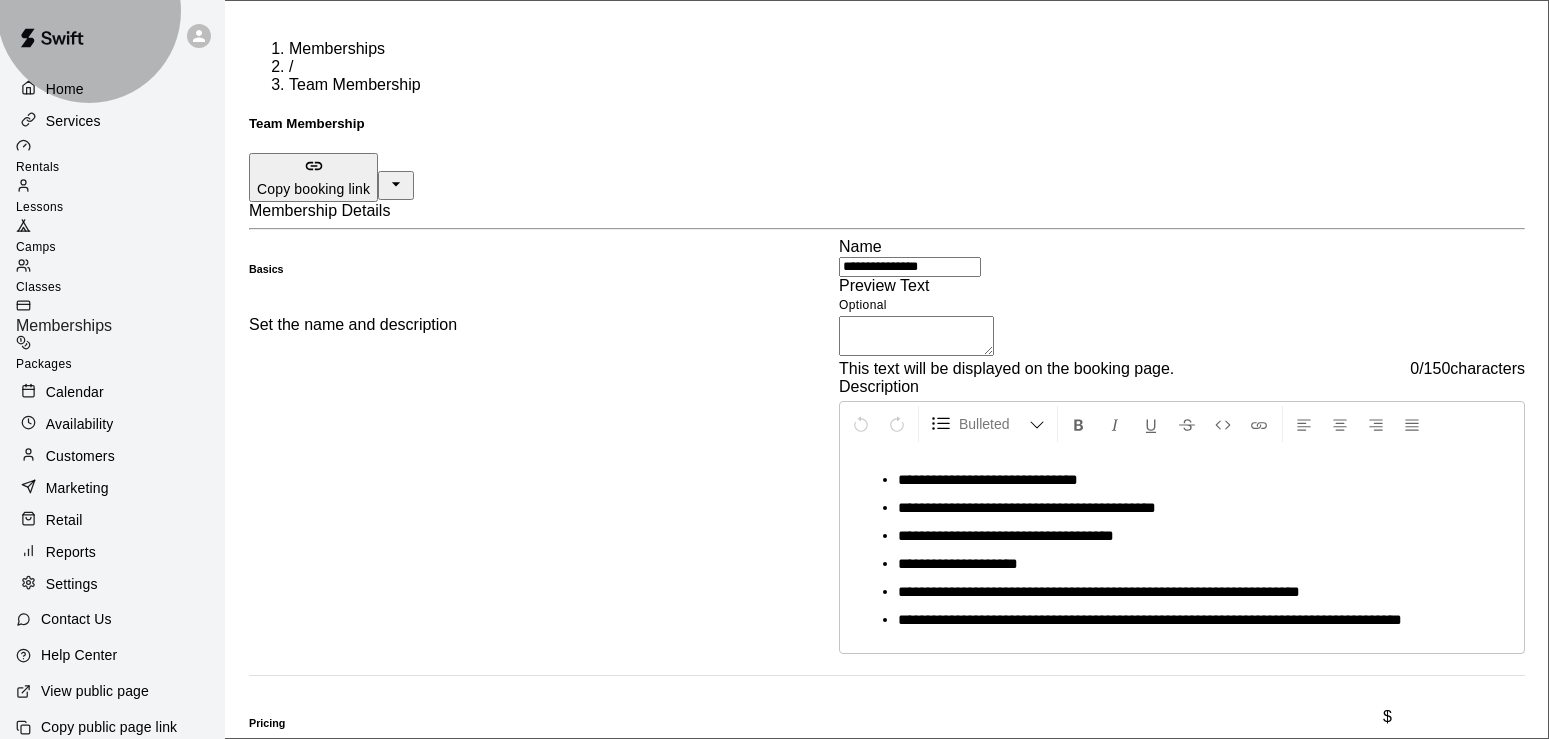 click on "Memberships" at bounding box center [64, 325] 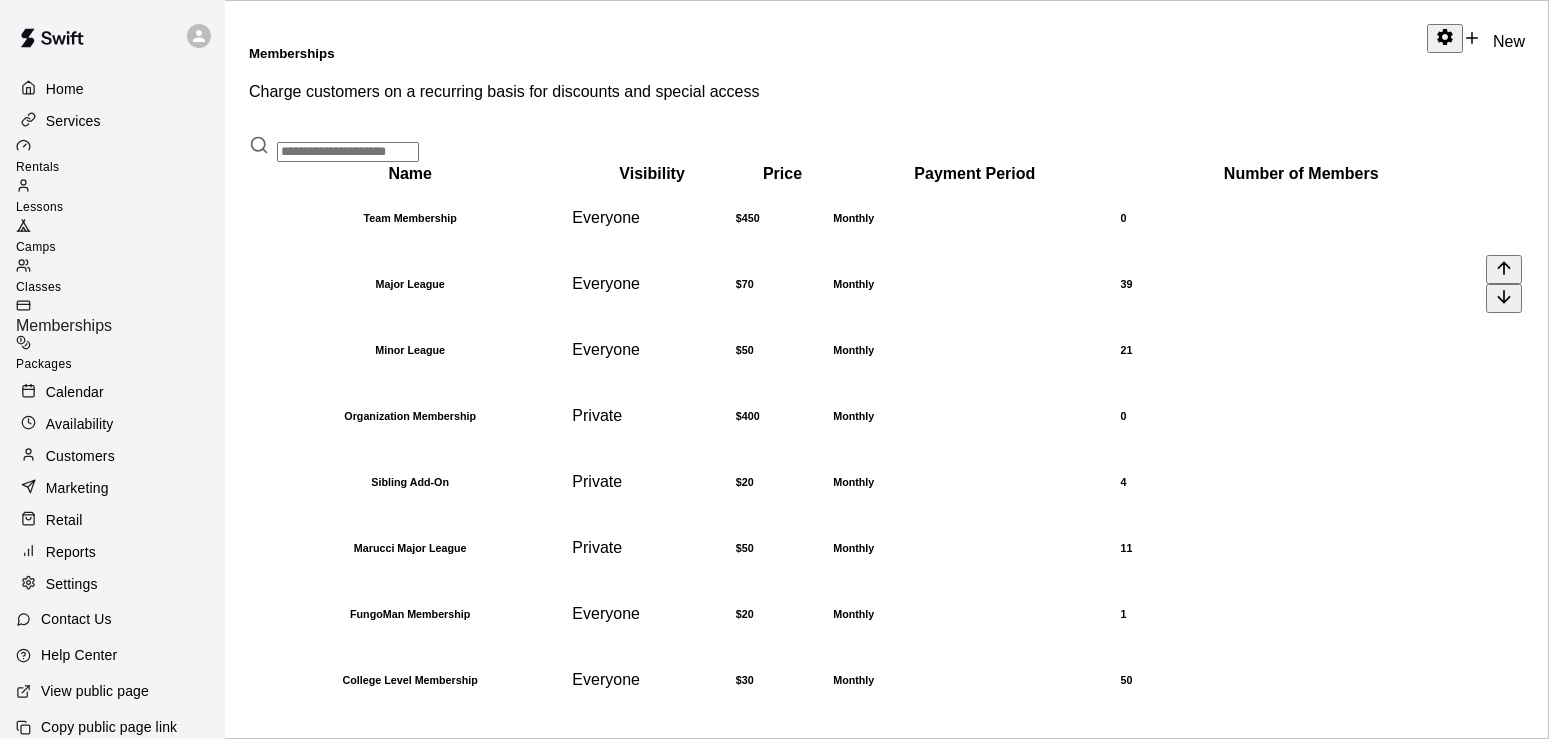 click on "Major League" at bounding box center [410, 284] 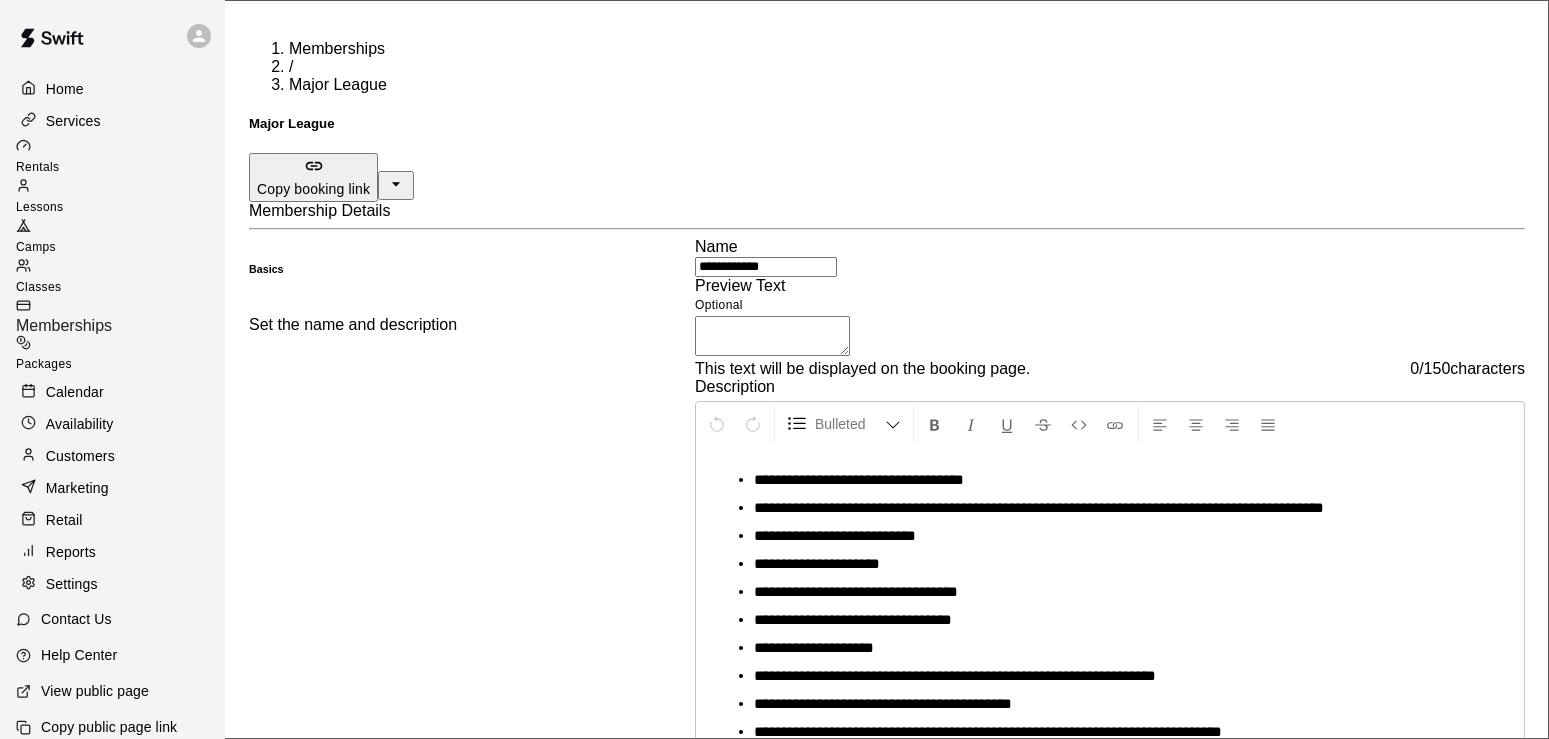 scroll, scrollTop: 83, scrollLeft: 0, axis: vertical 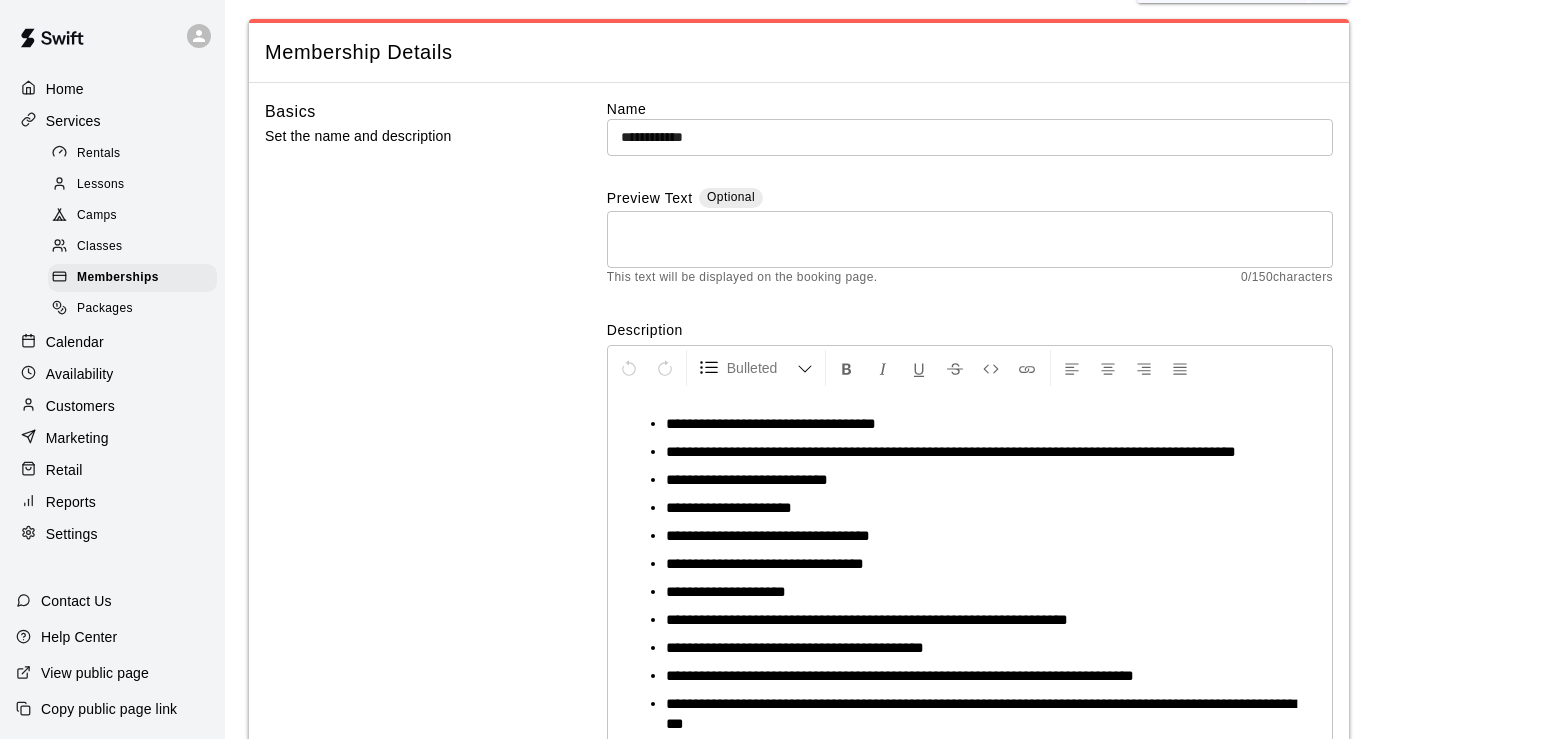 click on "Calendar" at bounding box center [112, 342] 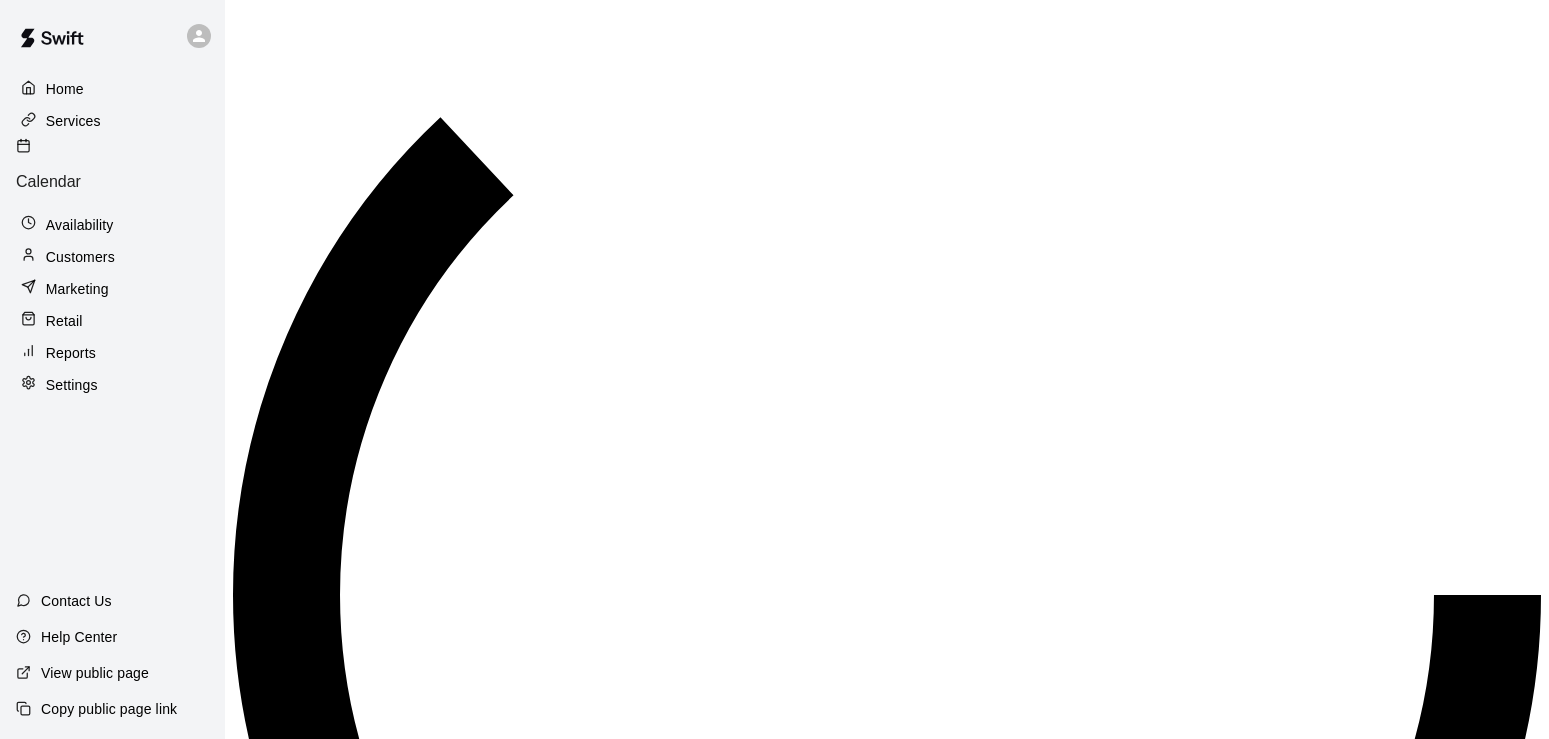 scroll, scrollTop: 0, scrollLeft: 0, axis: both 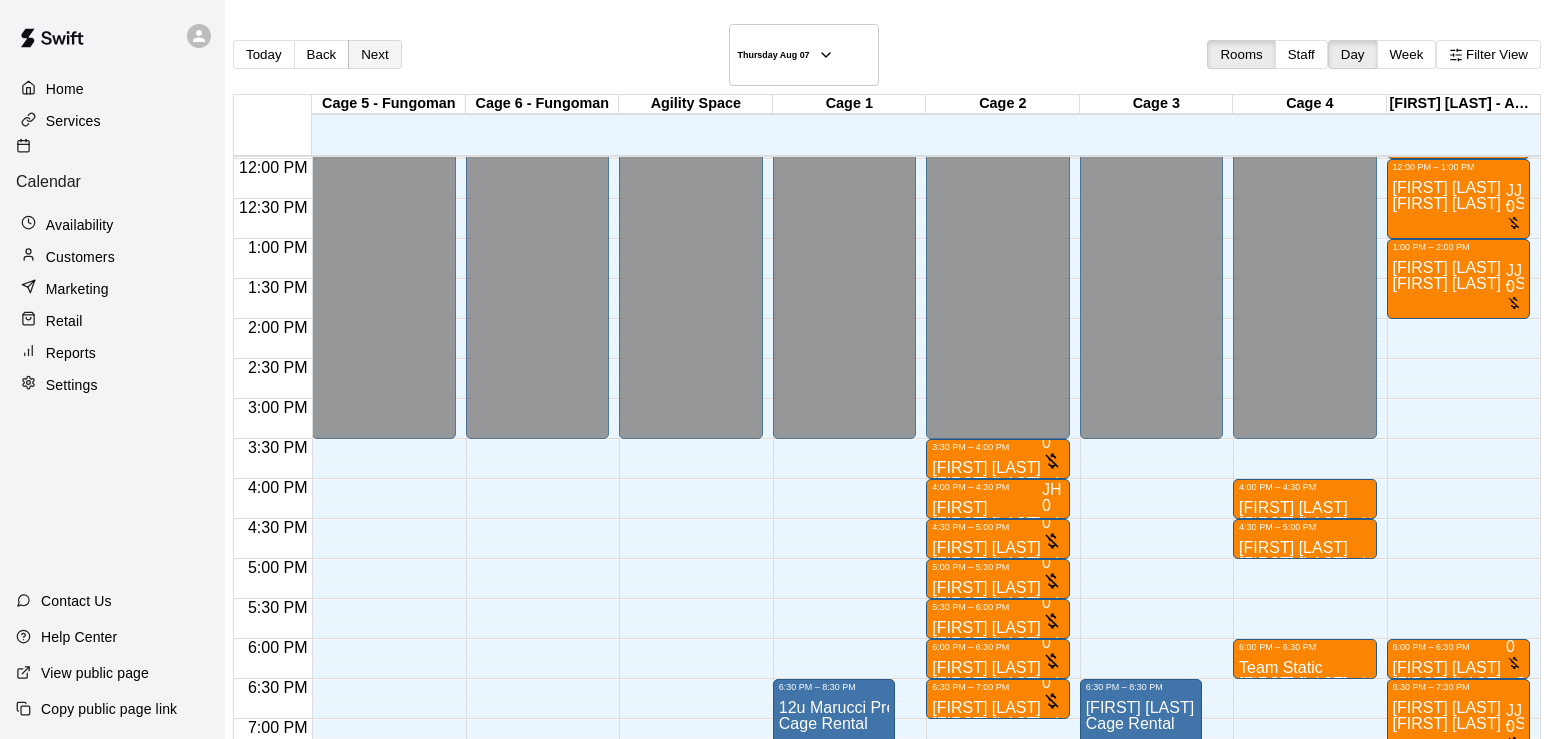 click on "Next" at bounding box center [374, 54] 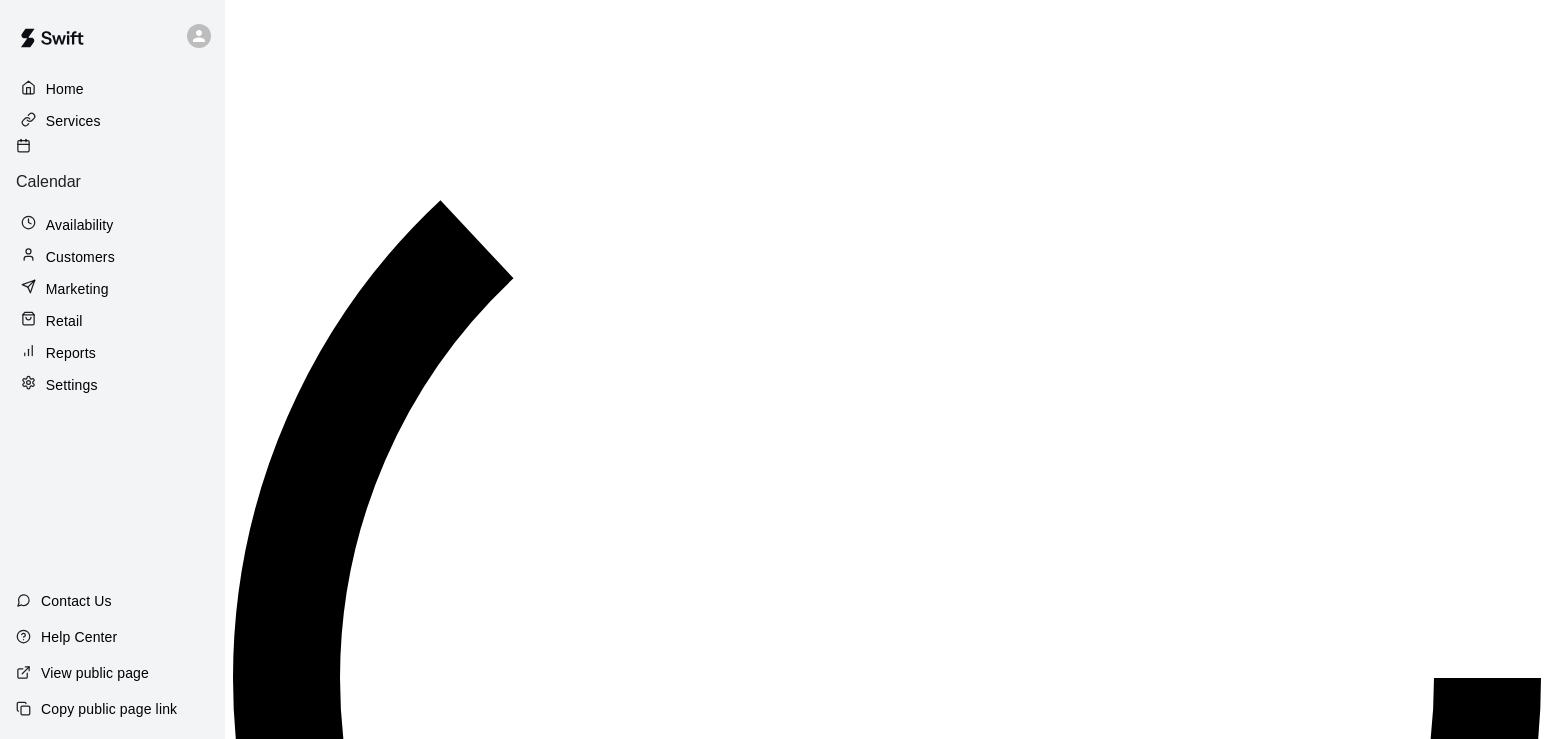 click on "Today Back Next Friday Aug 08 Rooms Staff Day Week Filter View Cage 5 - Fungoman 08 Fri Cage 6 - Fungoman 08 Fri Agility Space  08 Fri Cage 1  08 Fri Cage 2 08 Fri Cage 3  08 Fri Cage 4  08 Fri Josh Jones - Agility 08 Fri 12:00 AM 12:30 AM 1:00 AM 1:30 AM 2:00 AM 2:30 AM 3:00 AM 3:30 AM 4:00 AM 4:30 AM 5:00 AM 5:30 AM 6:00 AM 6:30 AM 7:00 AM 7:30 AM 8:00 AM 8:30 AM 9:00 AM 9:30 AM 10:00 AM 10:30 AM 11:00 AM 11:30 AM 12:00 PM 12:30 PM 1:00 PM 1:30 PM 2:00 PM 2:30 PM 3:00 PM 3:30 PM 4:00 PM 4:30 PM 5:00 PM 5:30 PM 6:00 PM 6:30 PM 7:00 PM 7:30 PM 8:00 PM 8:30 PM 9:00 PM 9:30 PM 10:00 PM 10:30 PM 11:00 PM 11:30 PM 12:00 AM – 3:30 PM Closed 8:00 PM – 11:59 PM Closed 12:00 AM – 3:30 PM Closed 8:00 PM – 11:59 PM Closed 12:00 AM – 3:30 PM Closed 8:00 PM – 11:59 PM Closed 12:00 AM – 3:30 PM Closed 8:00 PM – 11:59 PM Closed 12:00 AM – 3:30 PM Closed 8:00 PM – 11:59 PM Closed 12:00 AM – 3:30 PM Closed 8:00 PM – 11:59 PM Closed 12:00 AM – 3:30 PM Closed 8:00 PM – 11:59 PM Closed Closed Closed" at bounding box center [887, 1701] 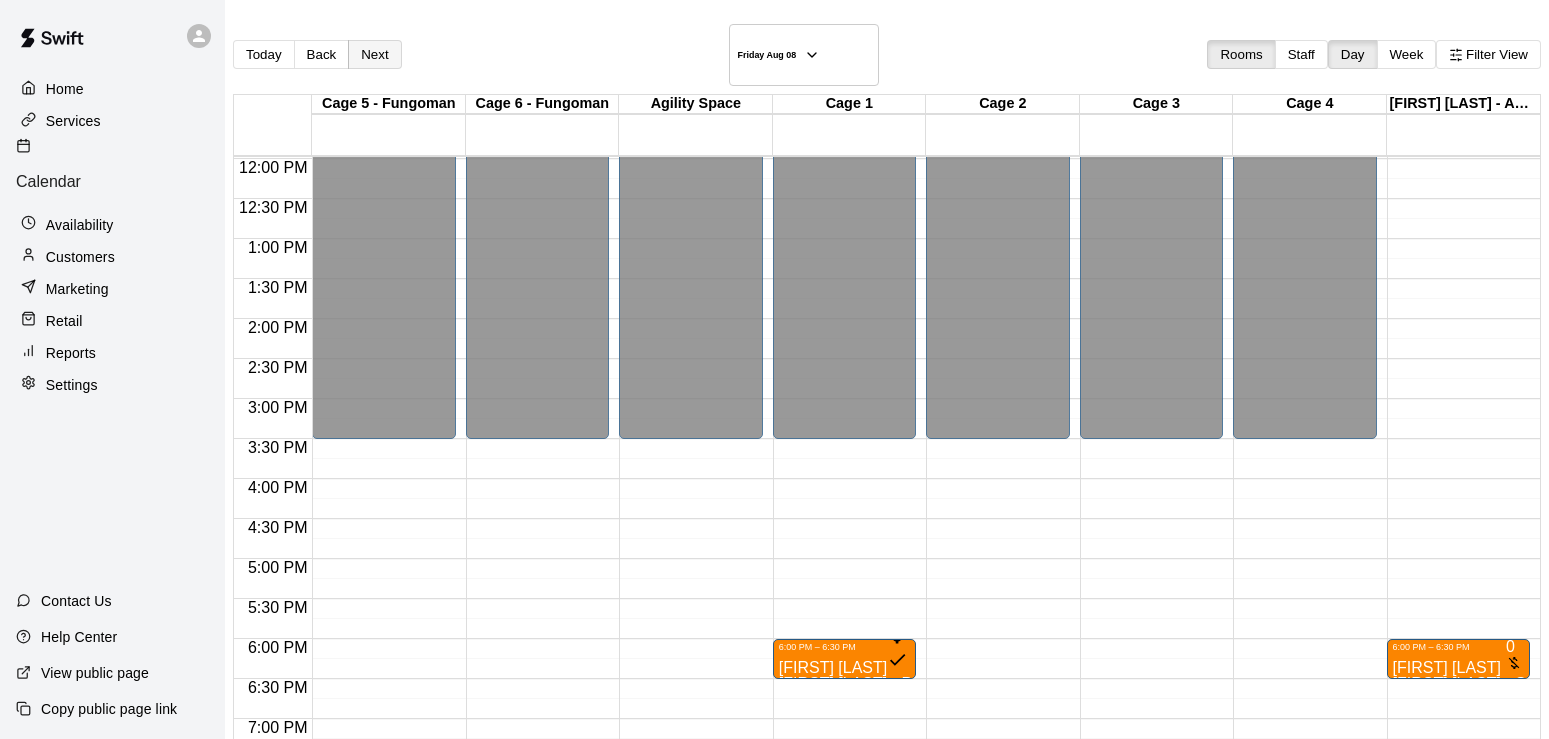 click on "Next" at bounding box center (374, 54) 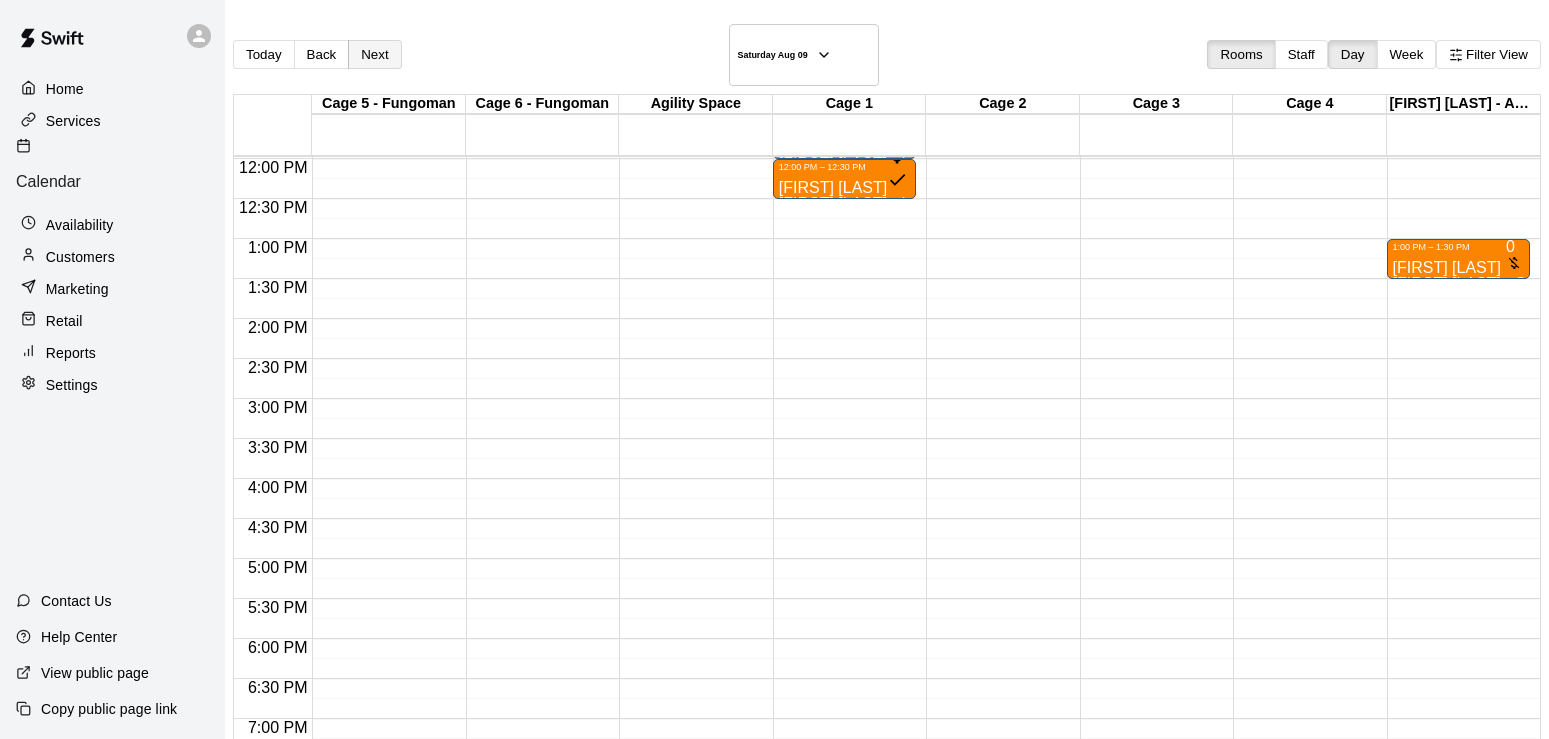 click on "Next" at bounding box center [374, 54] 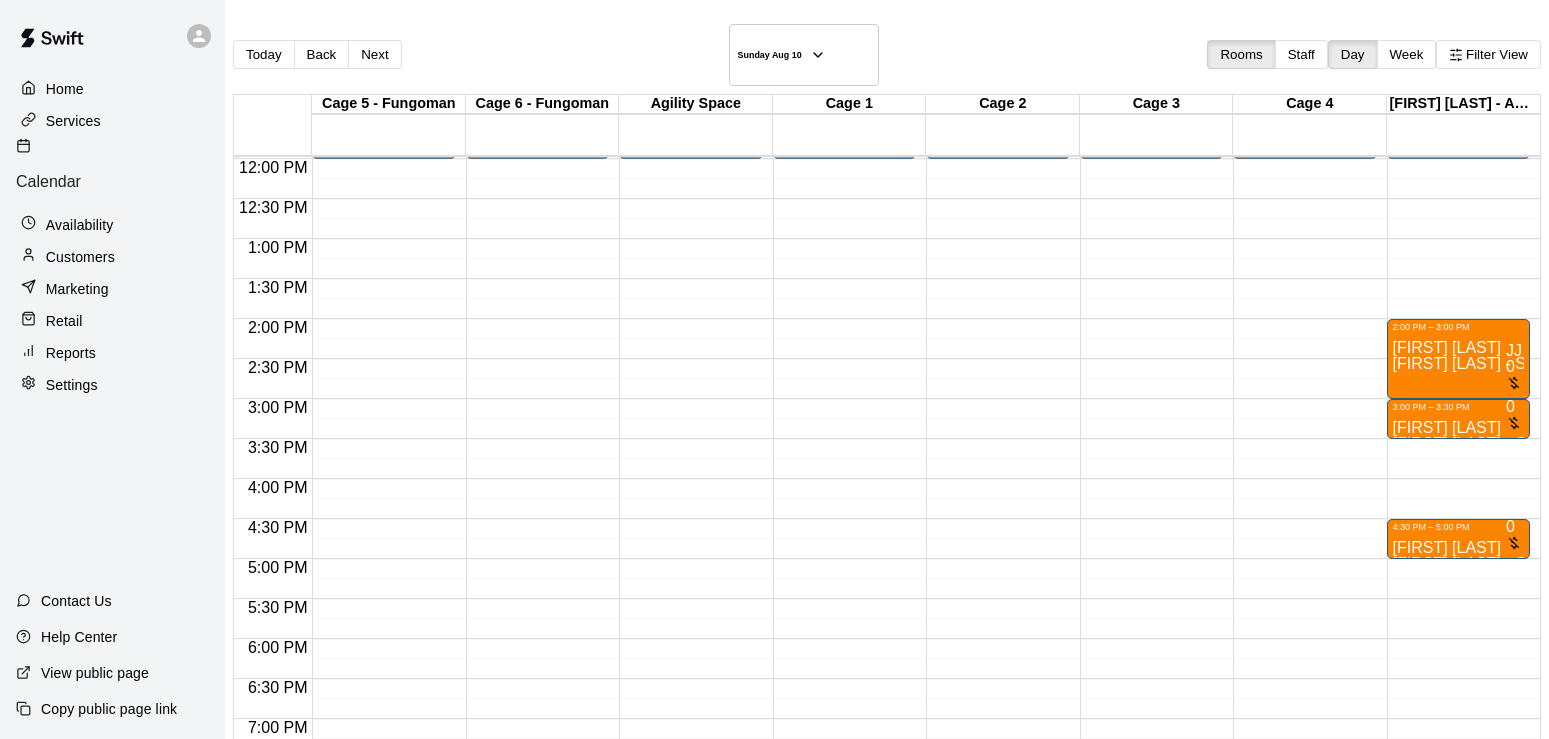 click on "Services" at bounding box center [73, 121] 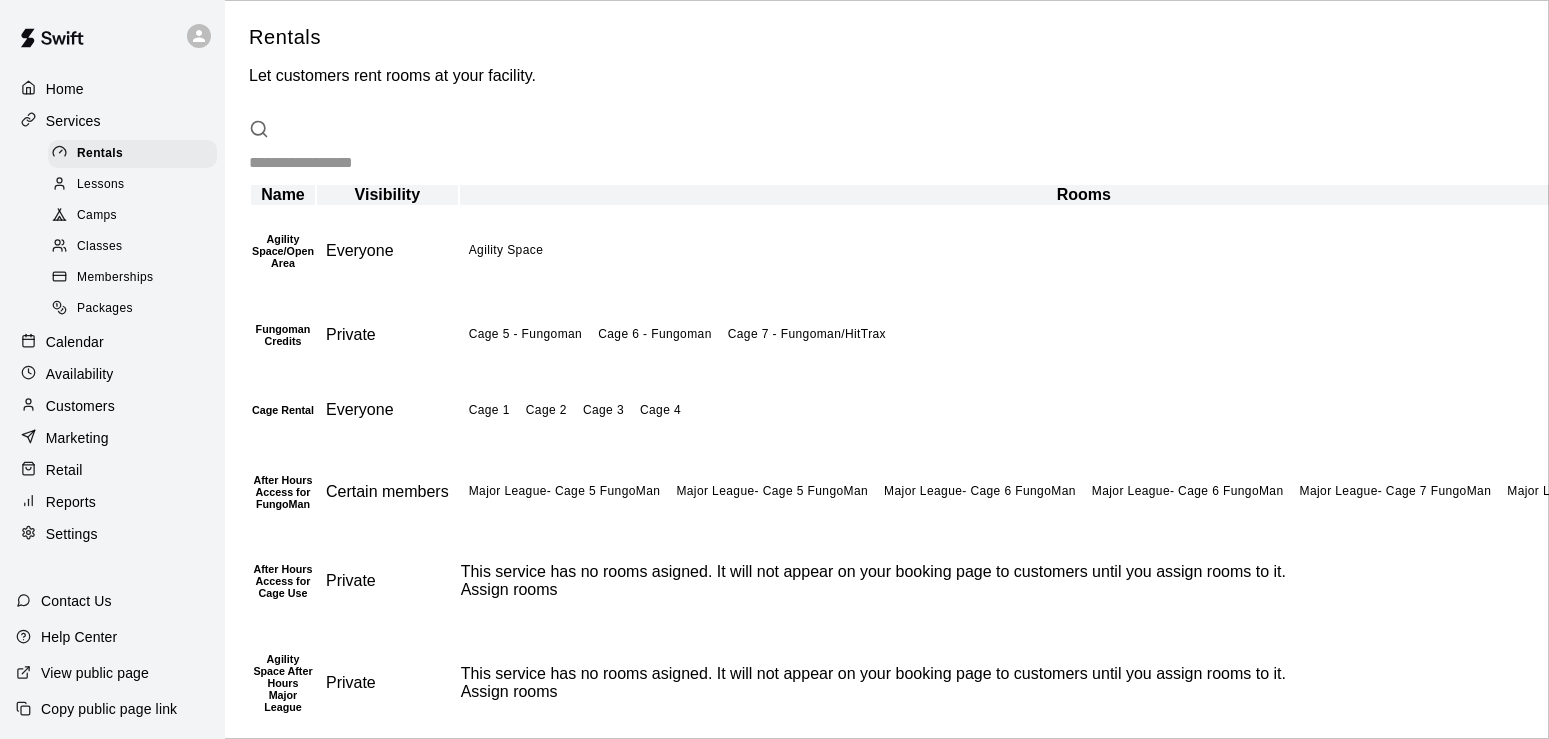 click on "Lessons" at bounding box center [101, 185] 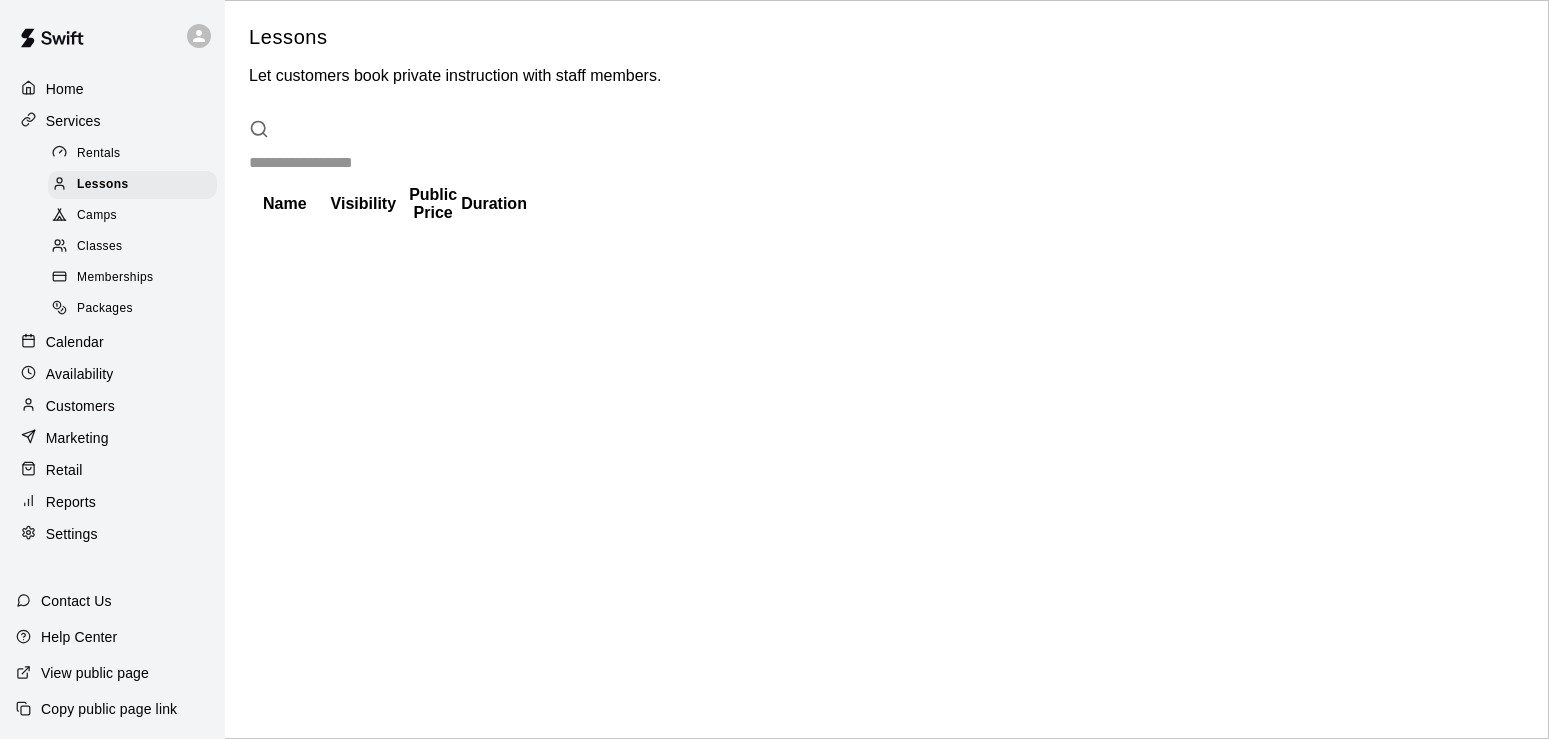 click at bounding box center (1006, 163) 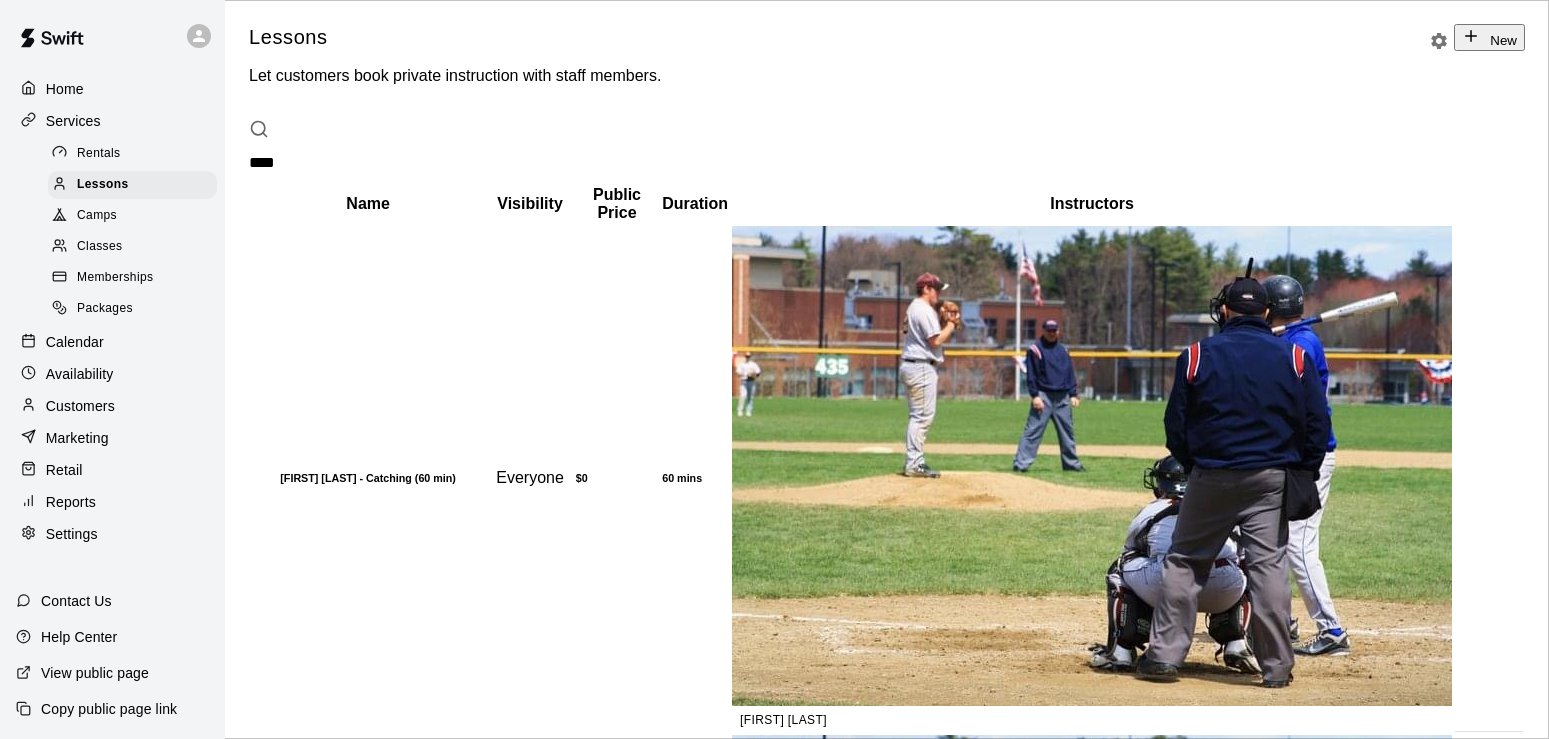 type on "****" 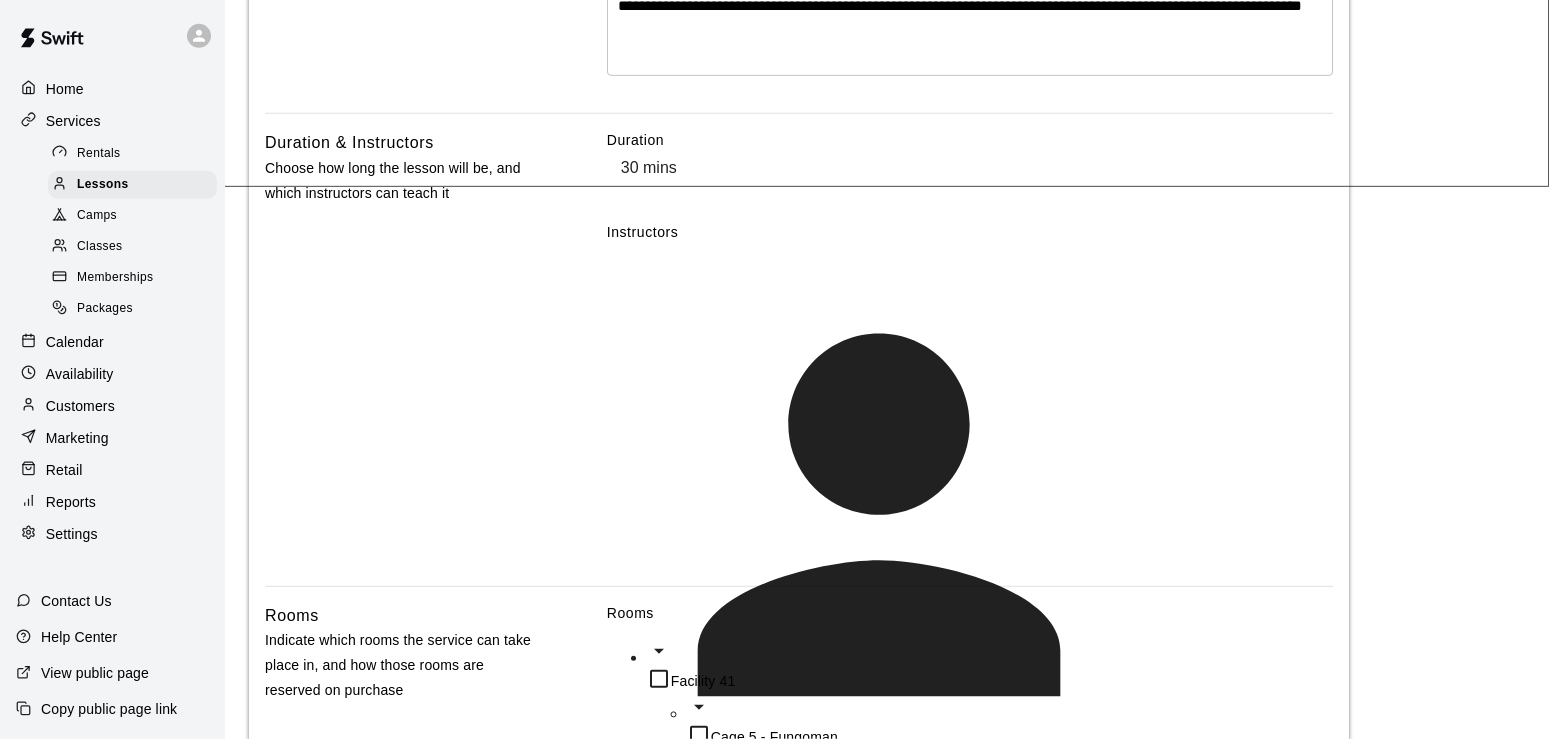 scroll, scrollTop: 705, scrollLeft: 0, axis: vertical 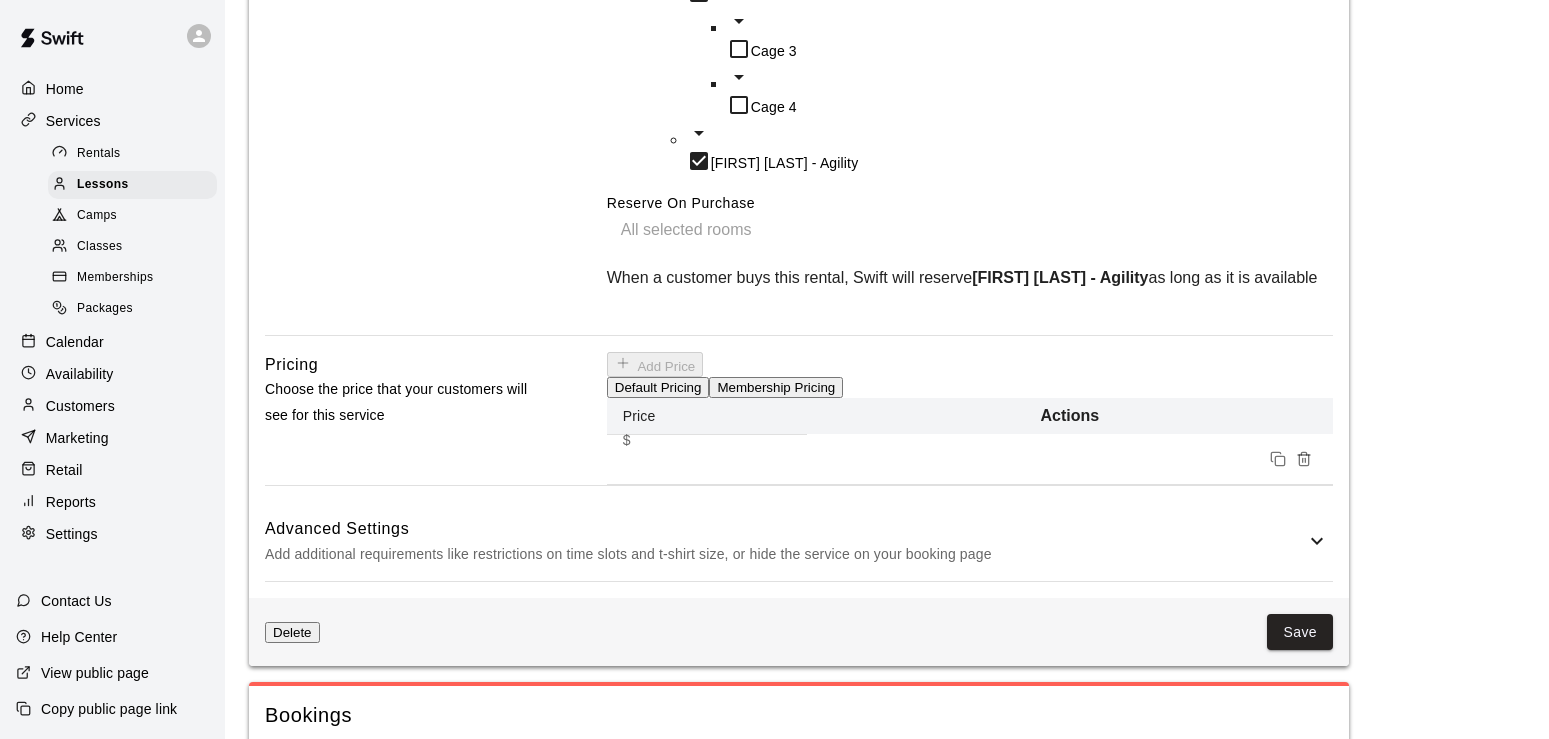 click on "Calendar" at bounding box center [75, 342] 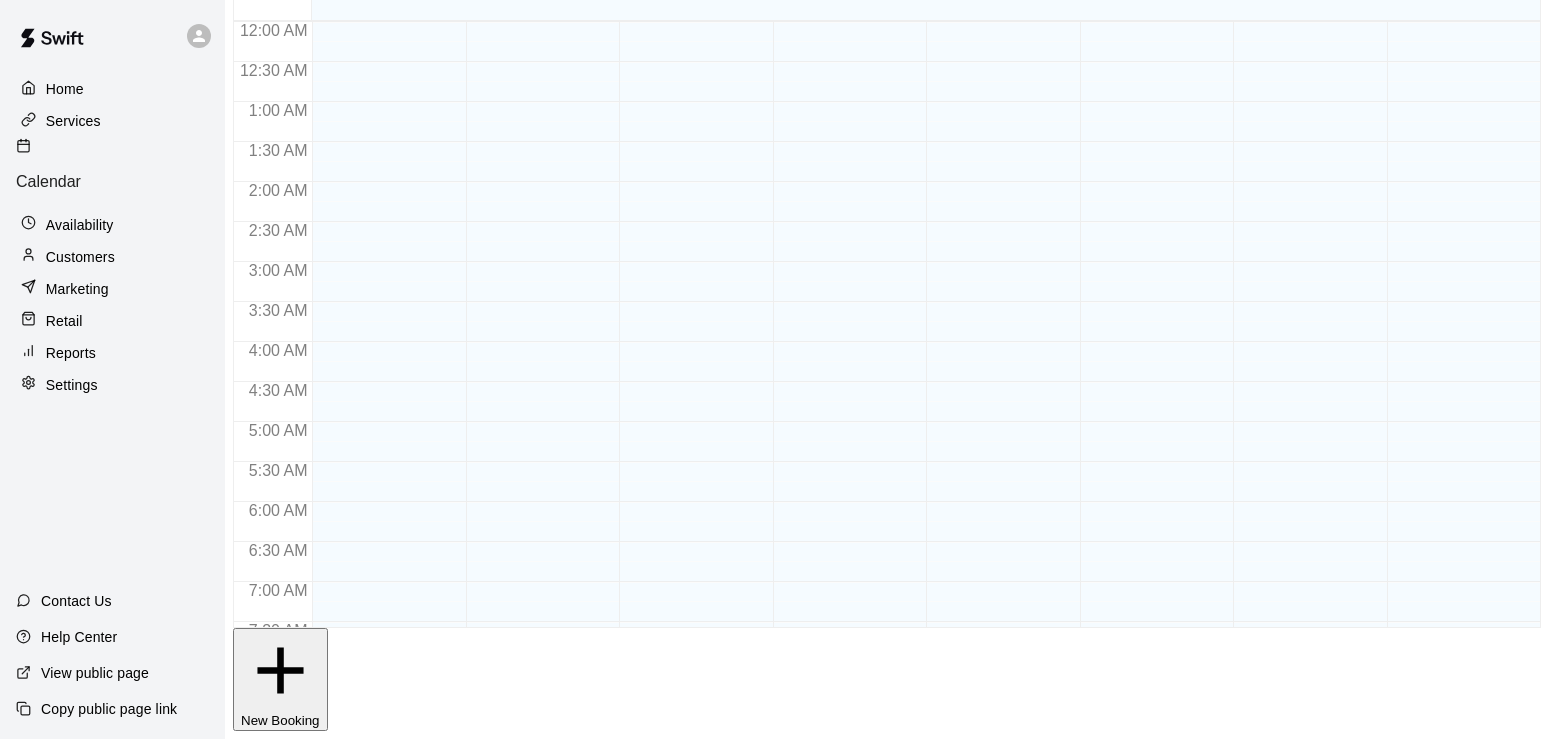 scroll, scrollTop: 0, scrollLeft: 0, axis: both 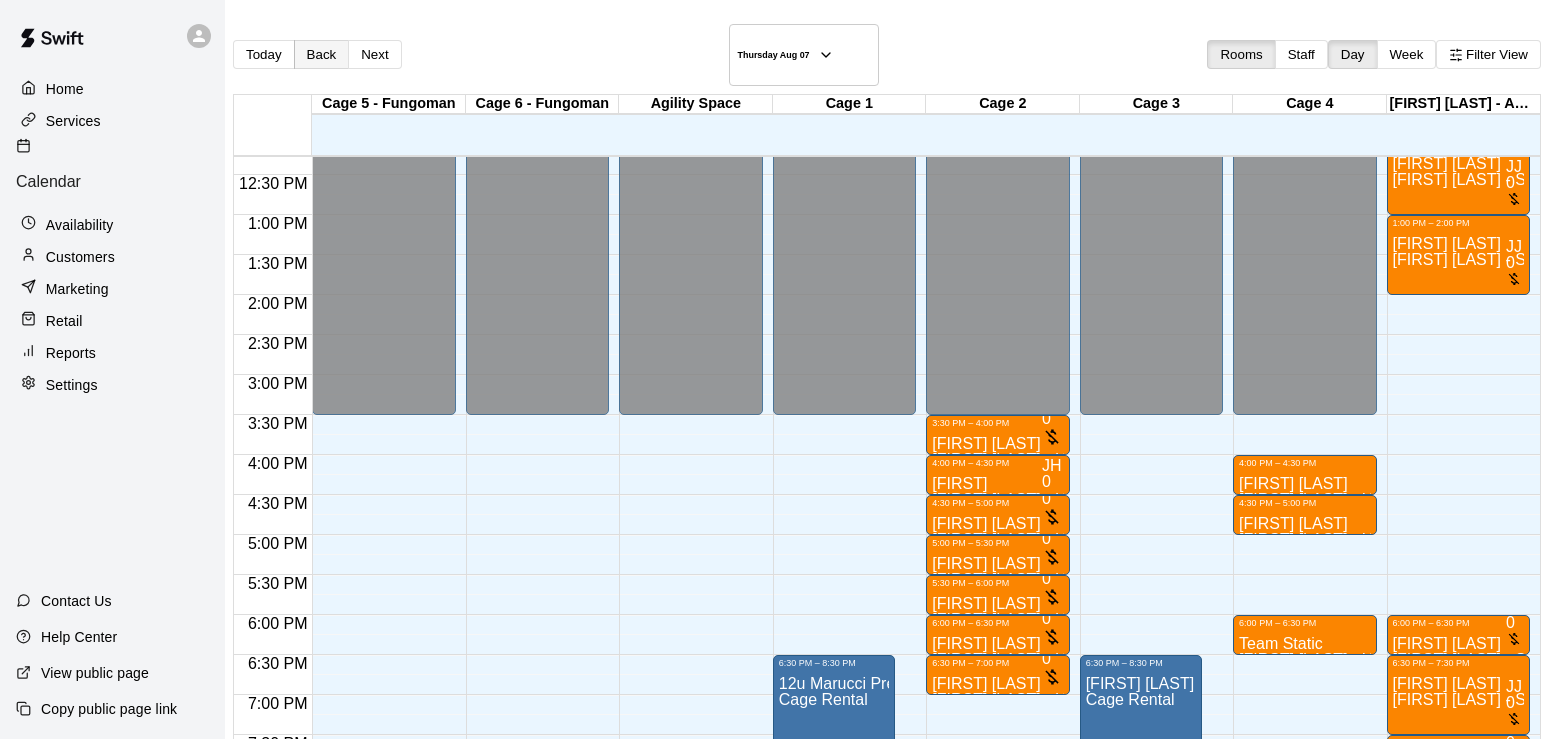 click on "Back" at bounding box center [322, 54] 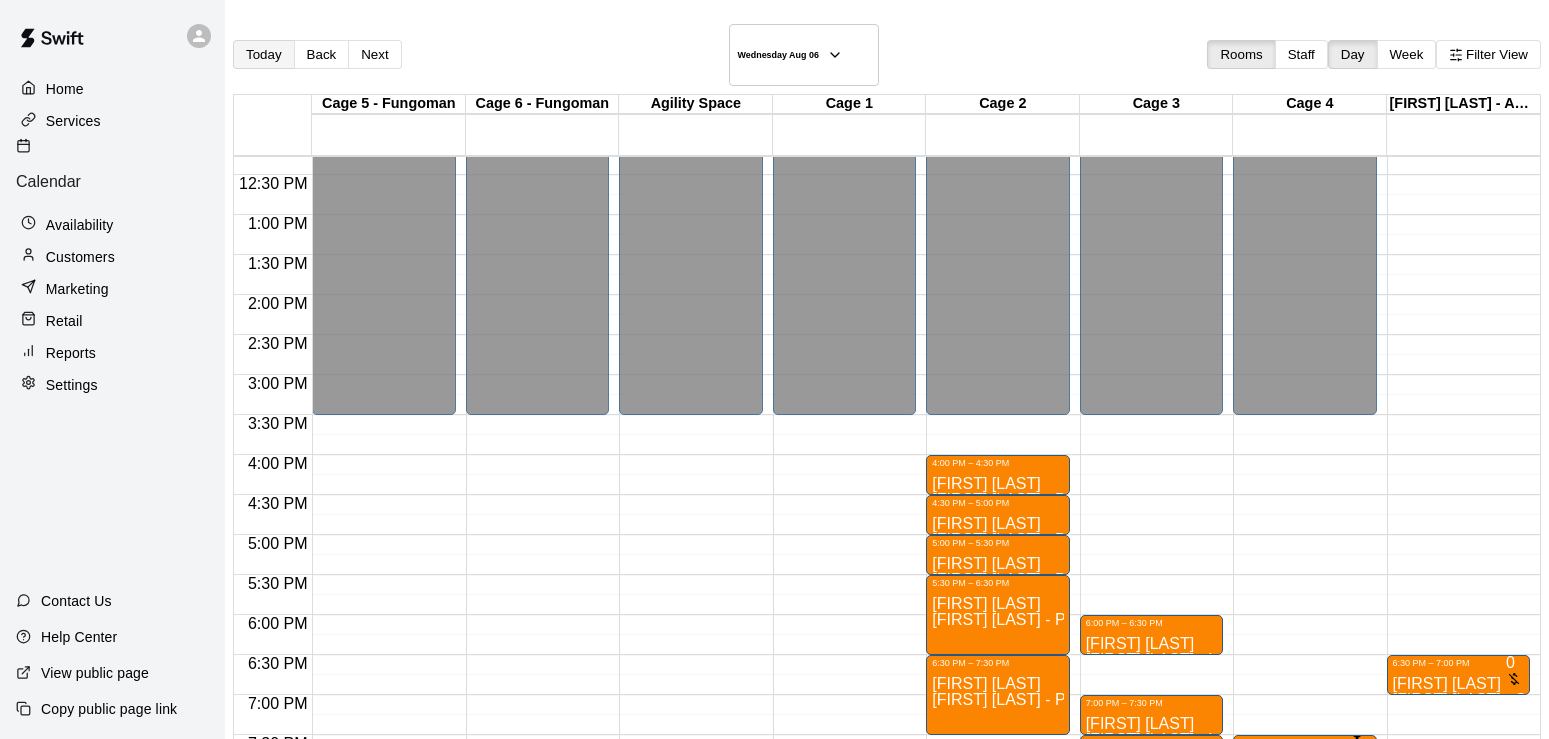 click on "Today" at bounding box center (264, 54) 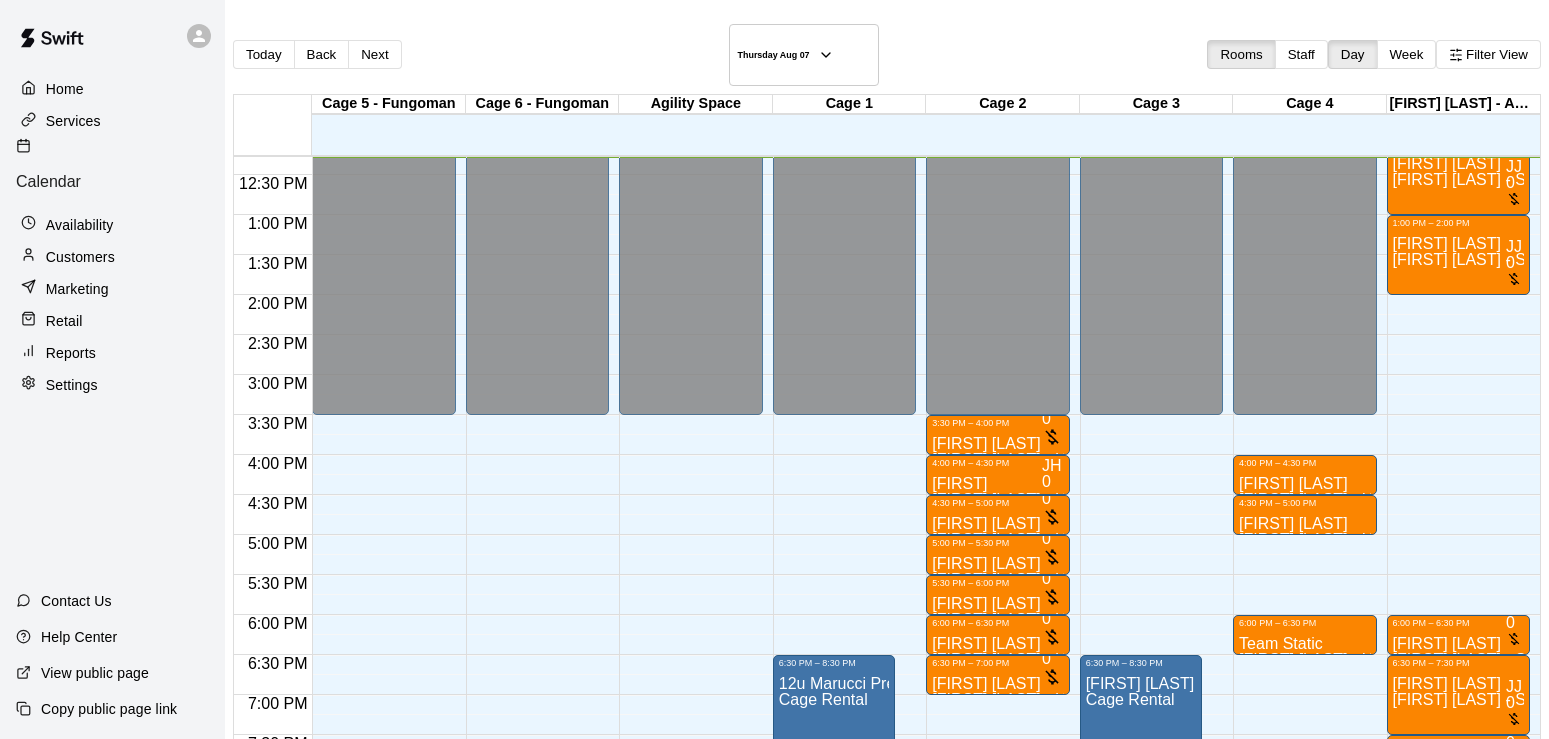 scroll, scrollTop: 1293, scrollLeft: 0, axis: vertical 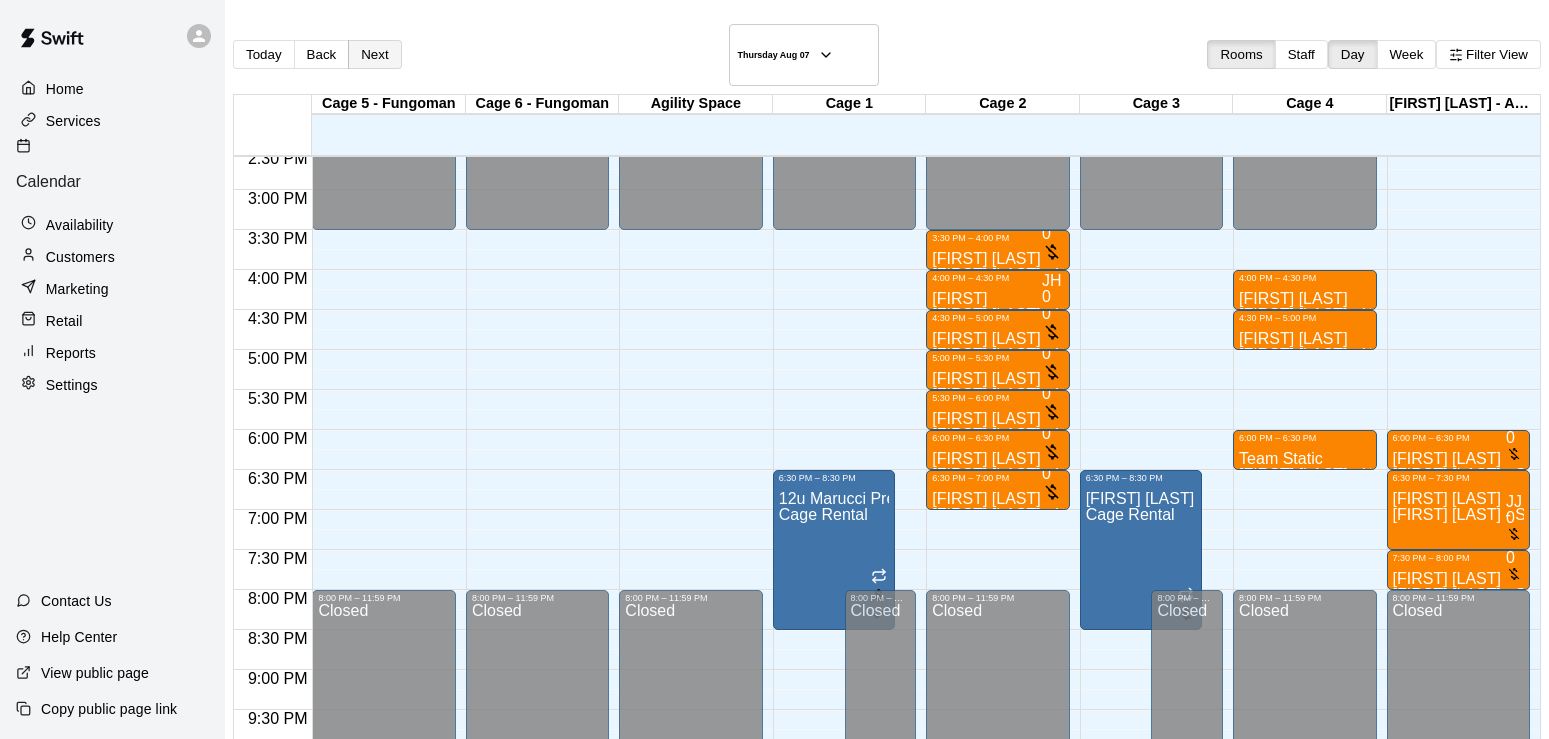 click on "Next" at bounding box center [374, 54] 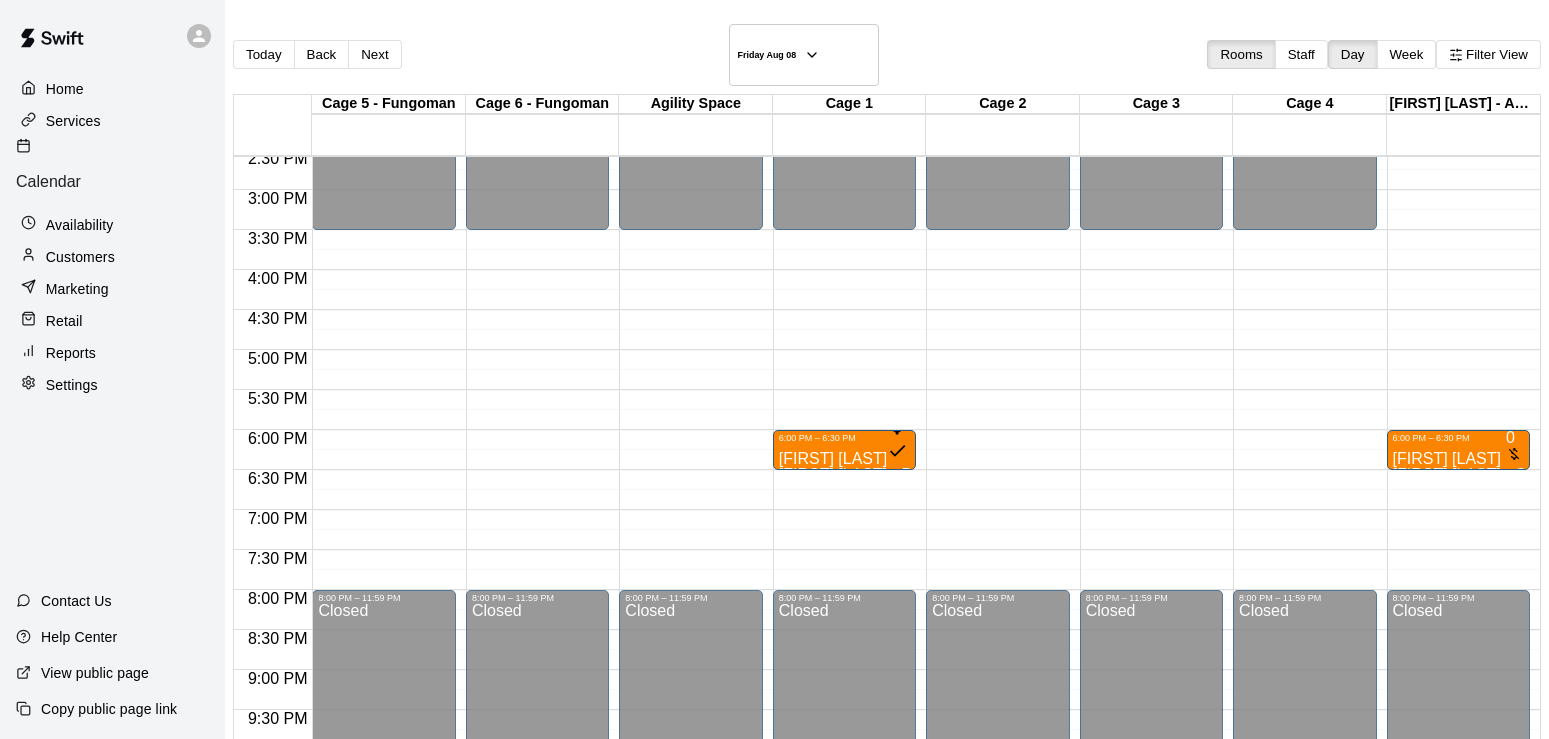 click on "Availability" at bounding box center (80, 225) 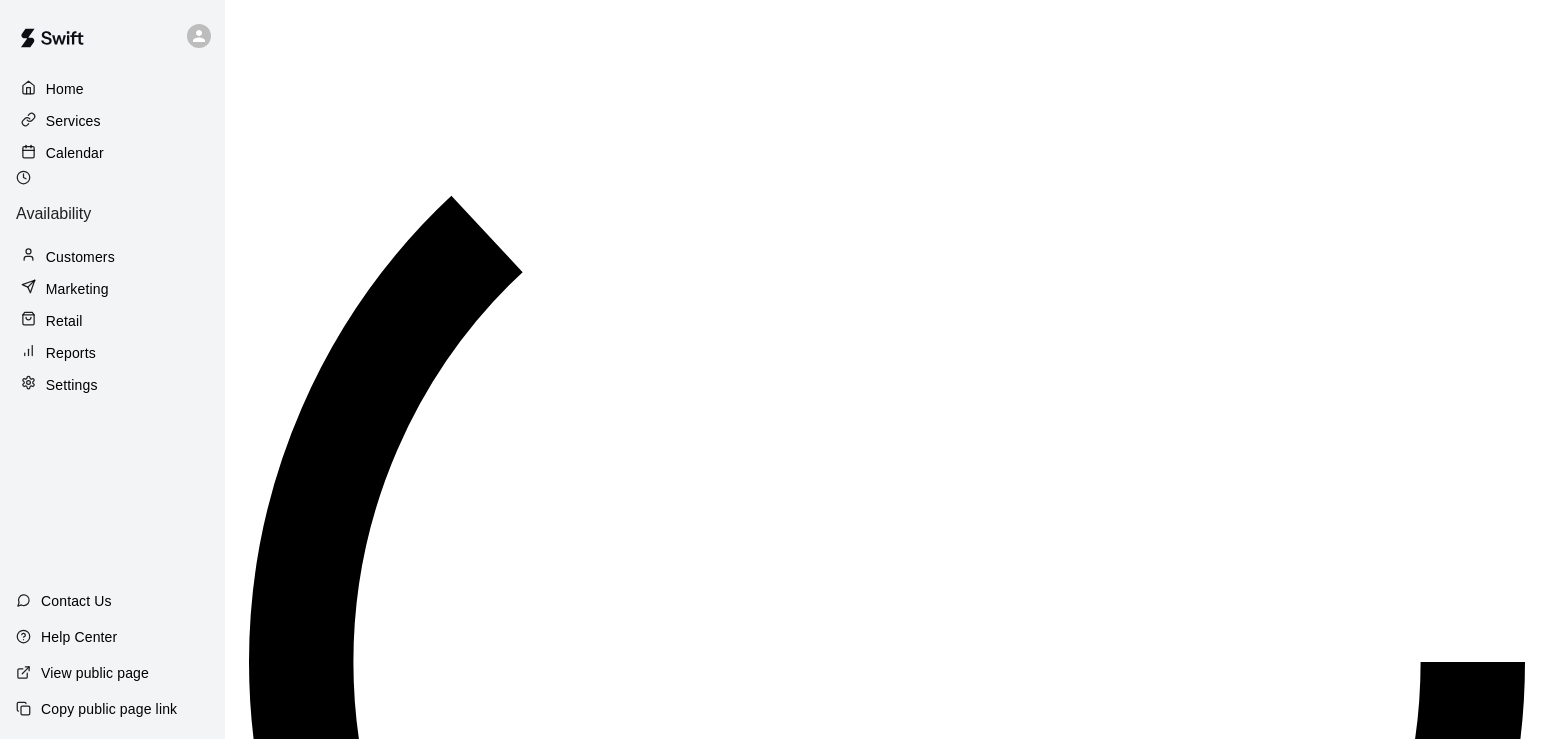 scroll, scrollTop: 984, scrollLeft: 0, axis: vertical 